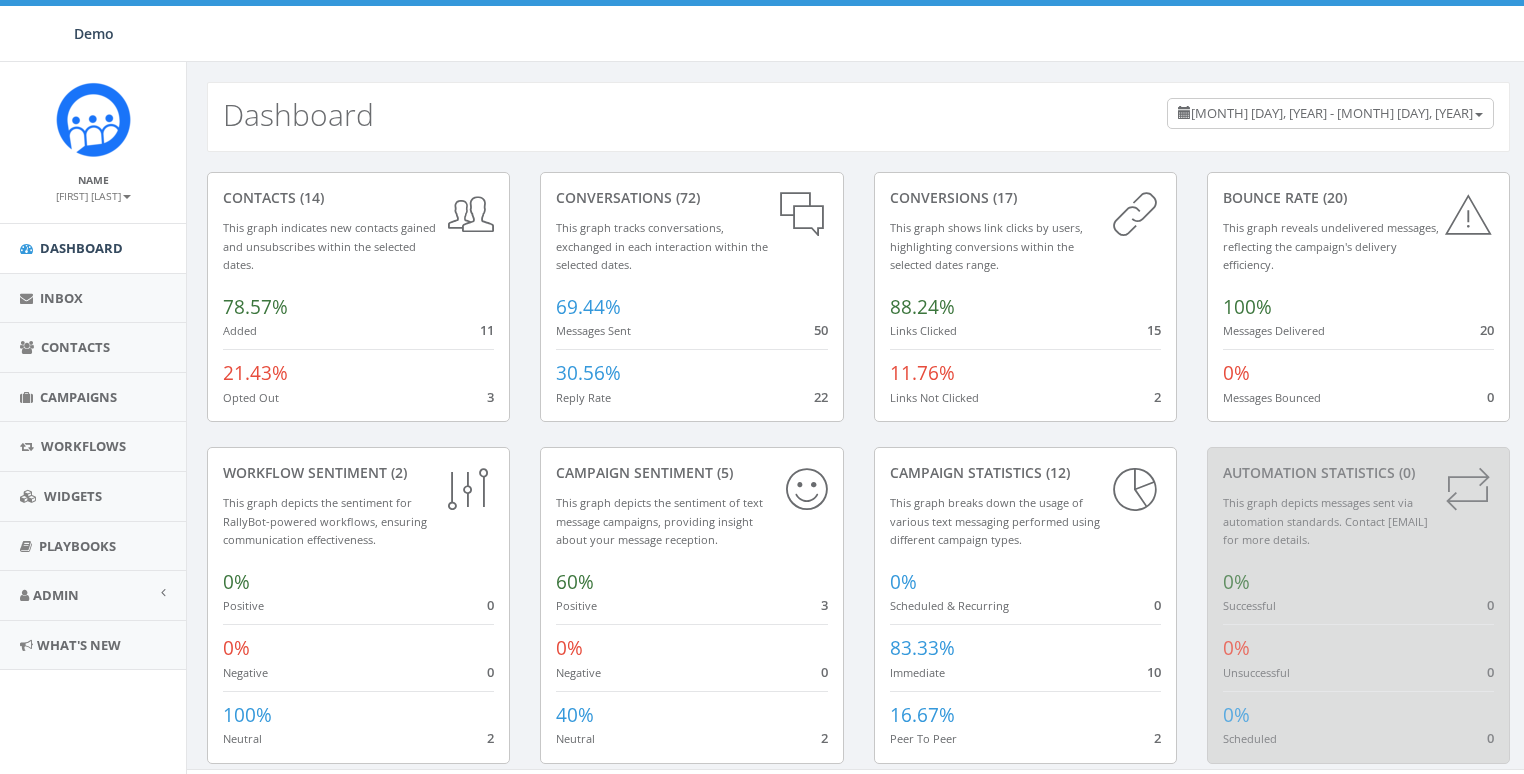scroll, scrollTop: 0, scrollLeft: 0, axis: both 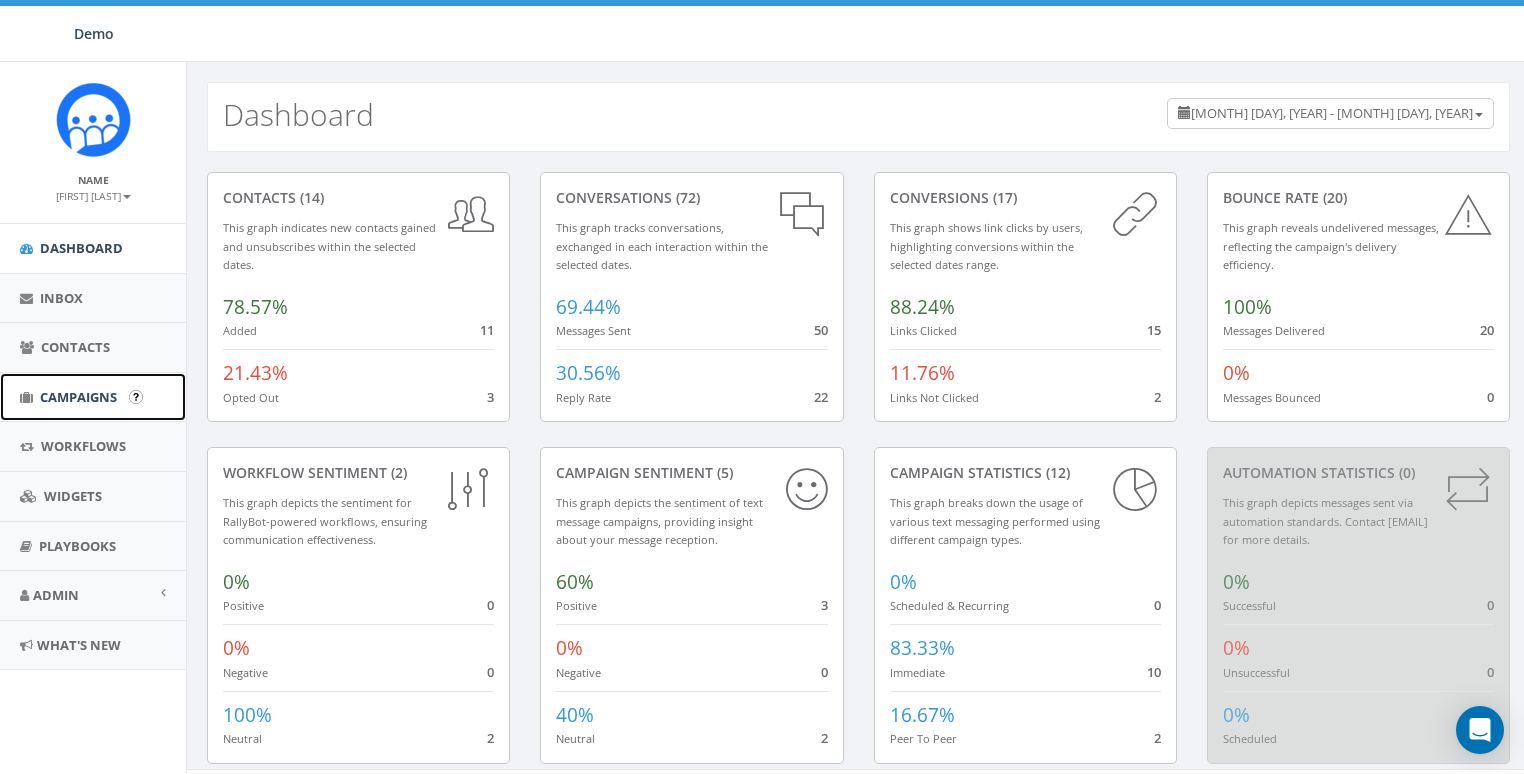 click on "Campaigns" at bounding box center (93, 397) 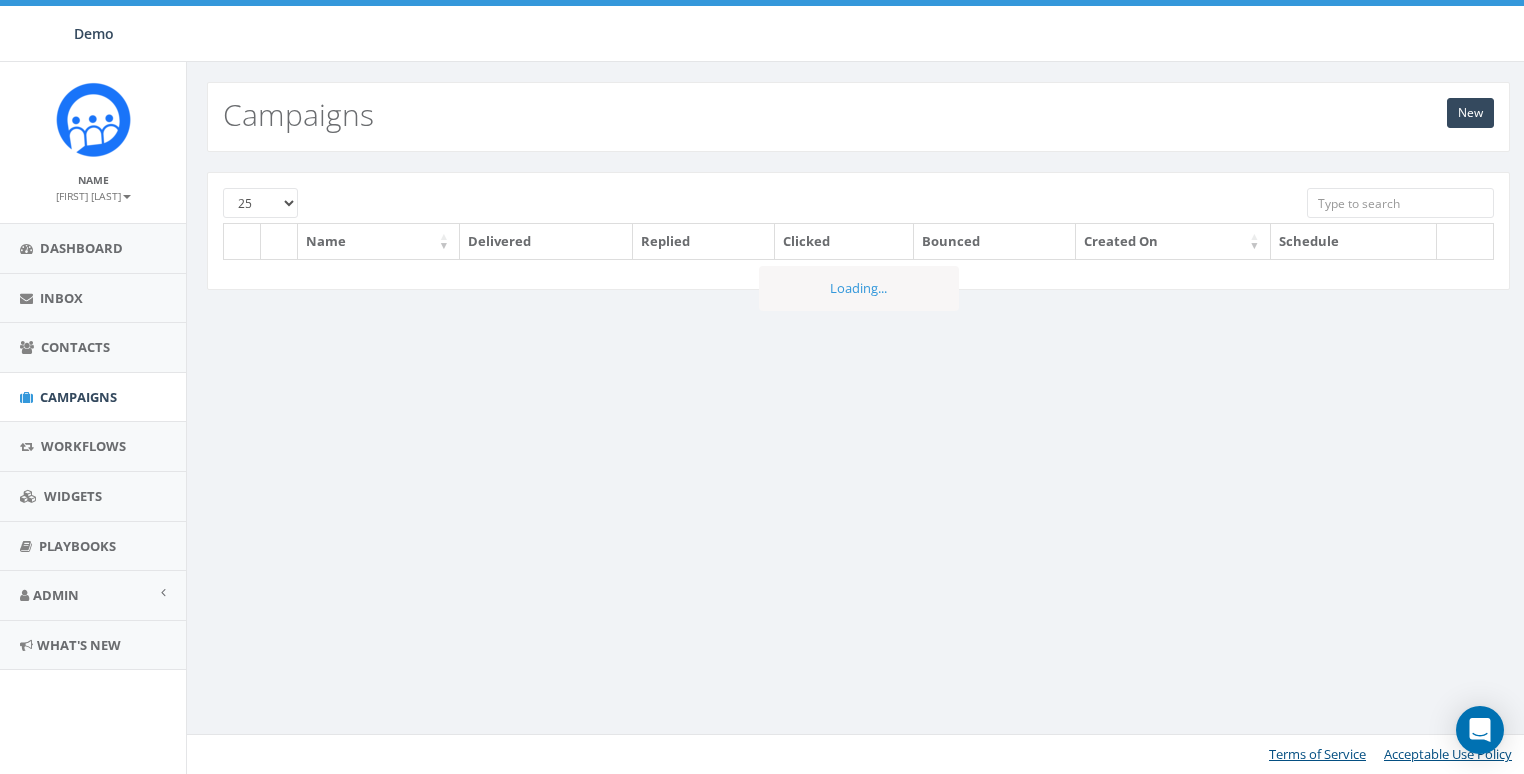 scroll, scrollTop: 0, scrollLeft: 0, axis: both 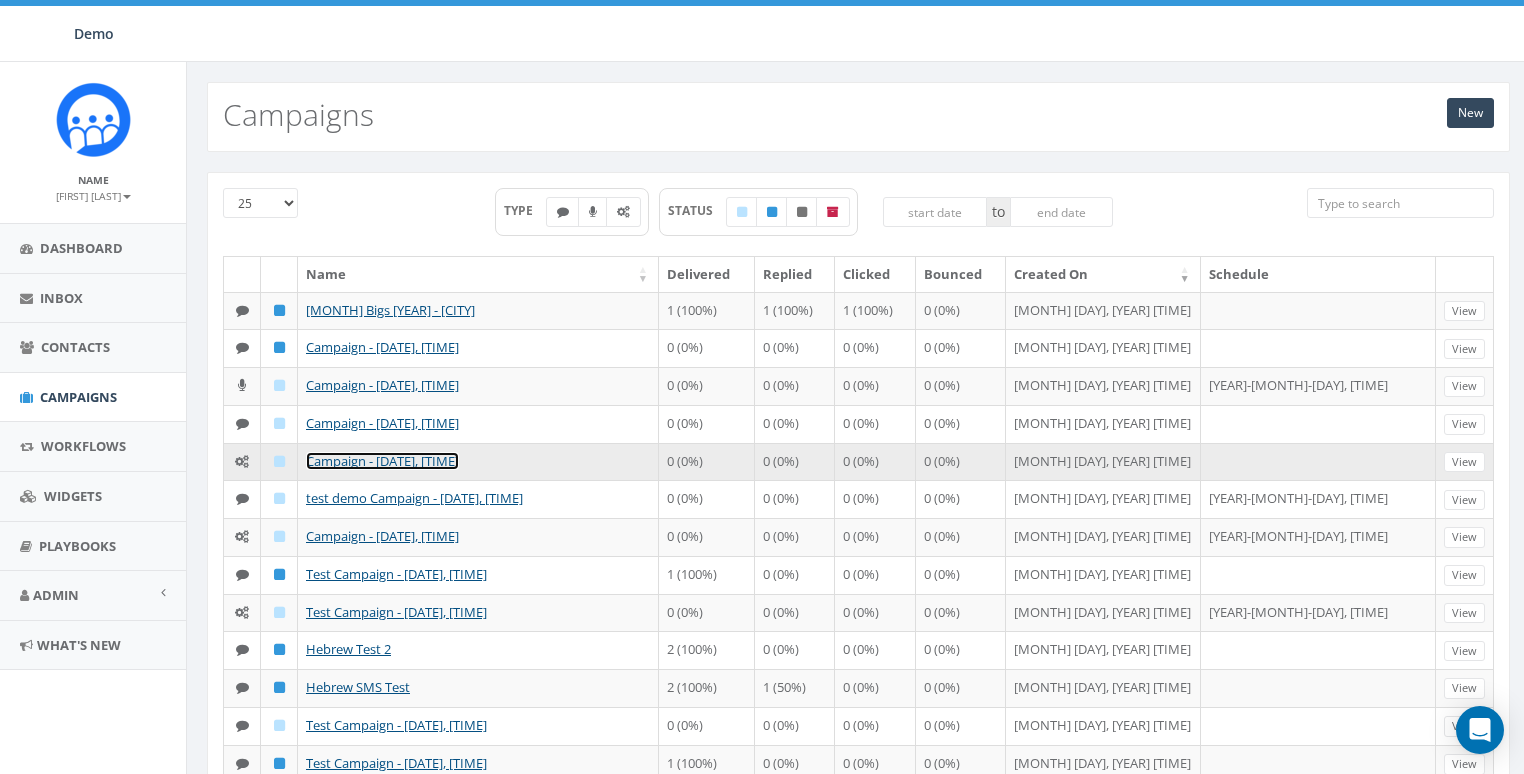 click on "Campaign - [DATE], [TIME]" at bounding box center (382, 461) 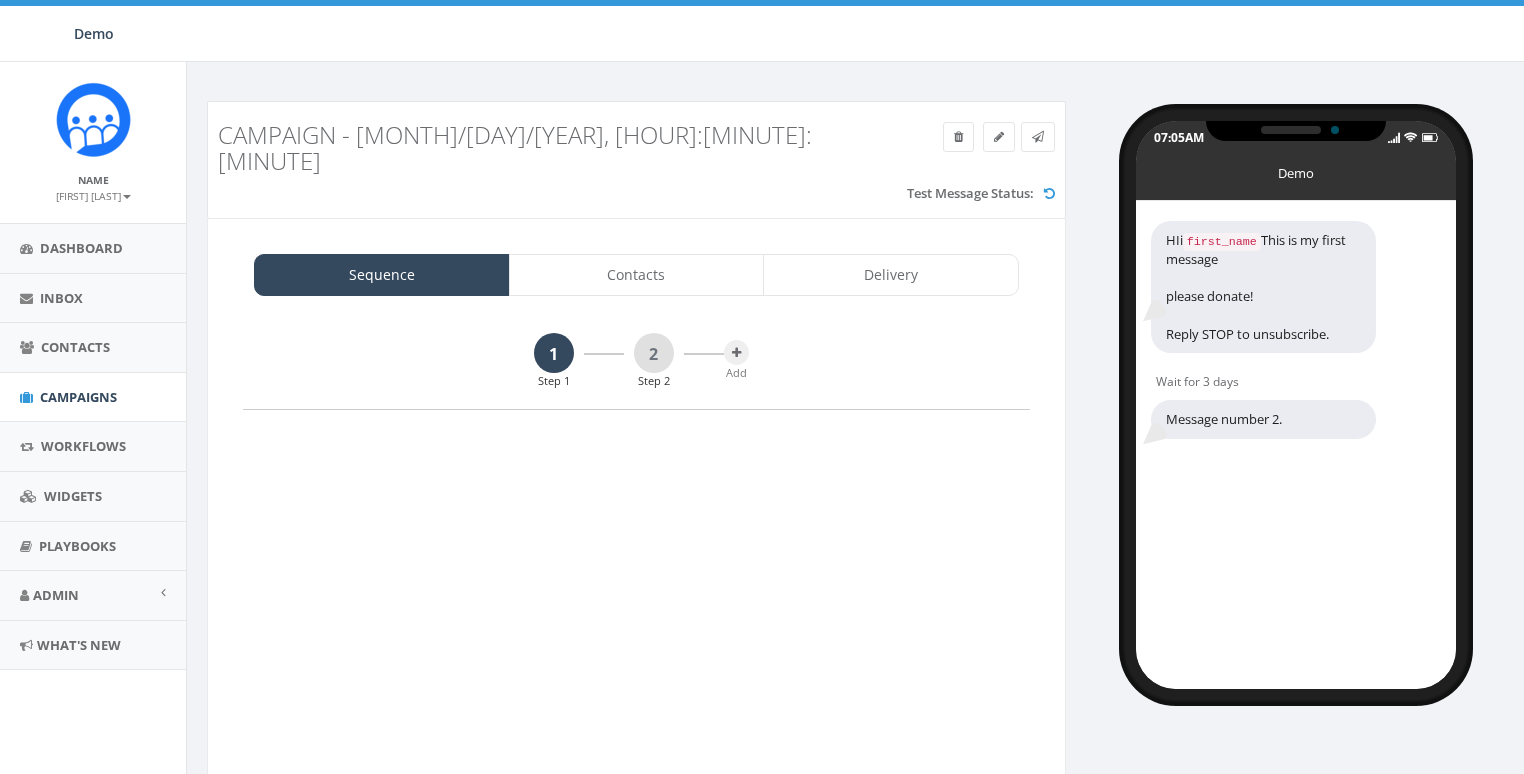scroll, scrollTop: 0, scrollLeft: 0, axis: both 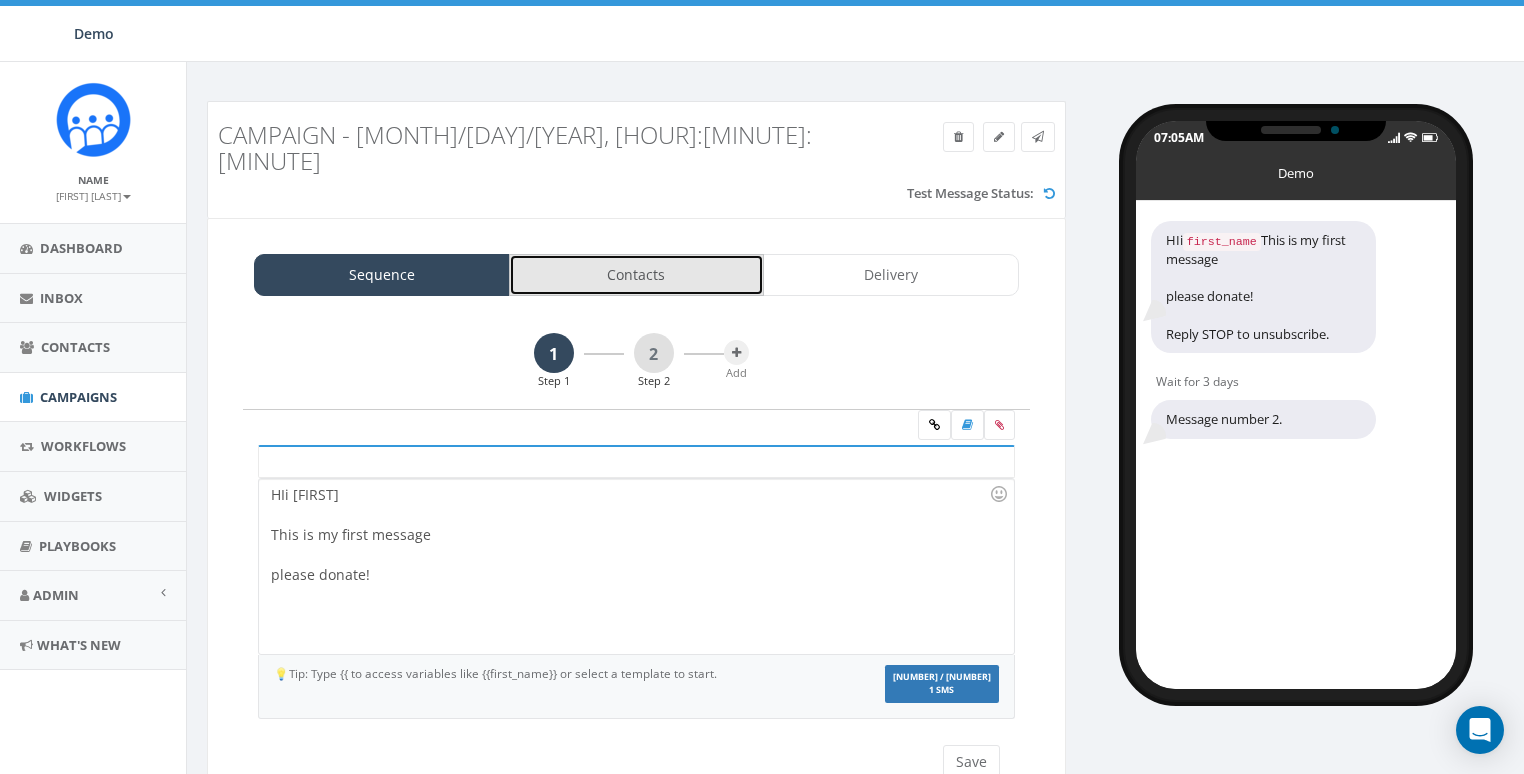 click on "Contacts" at bounding box center (637, 275) 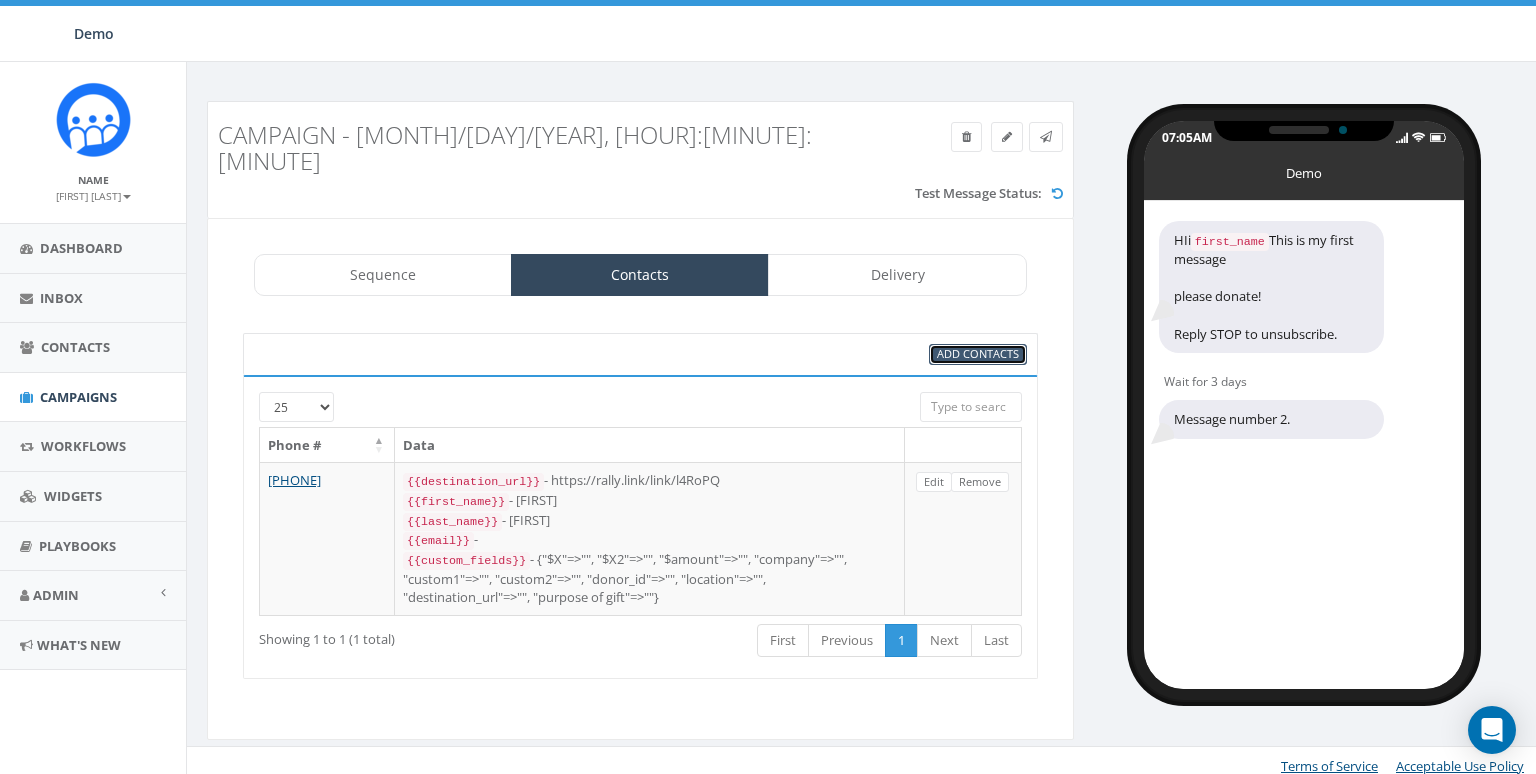 click on "Add Contacts" at bounding box center [978, 354] 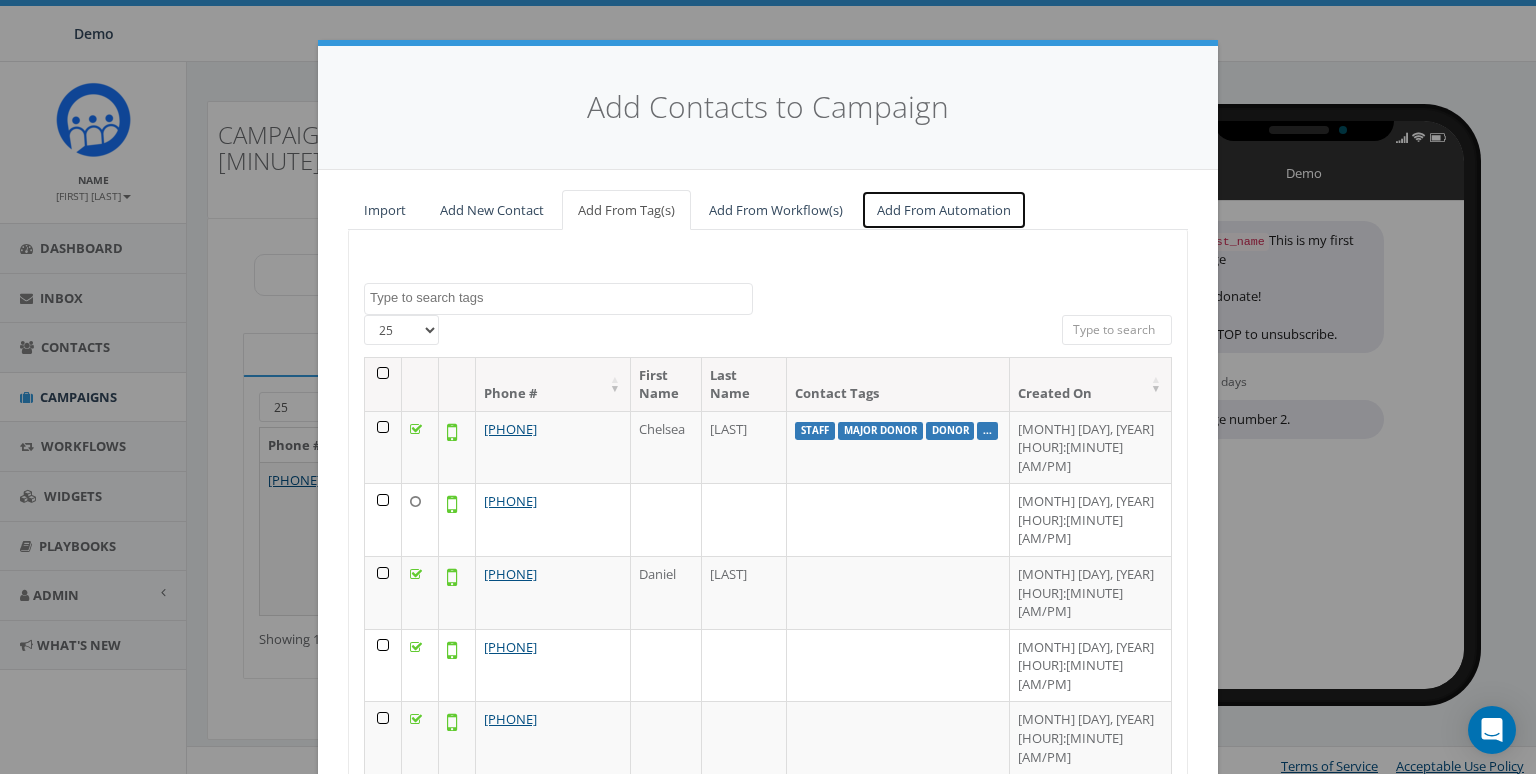 click on "Add From Automation" at bounding box center [944, 210] 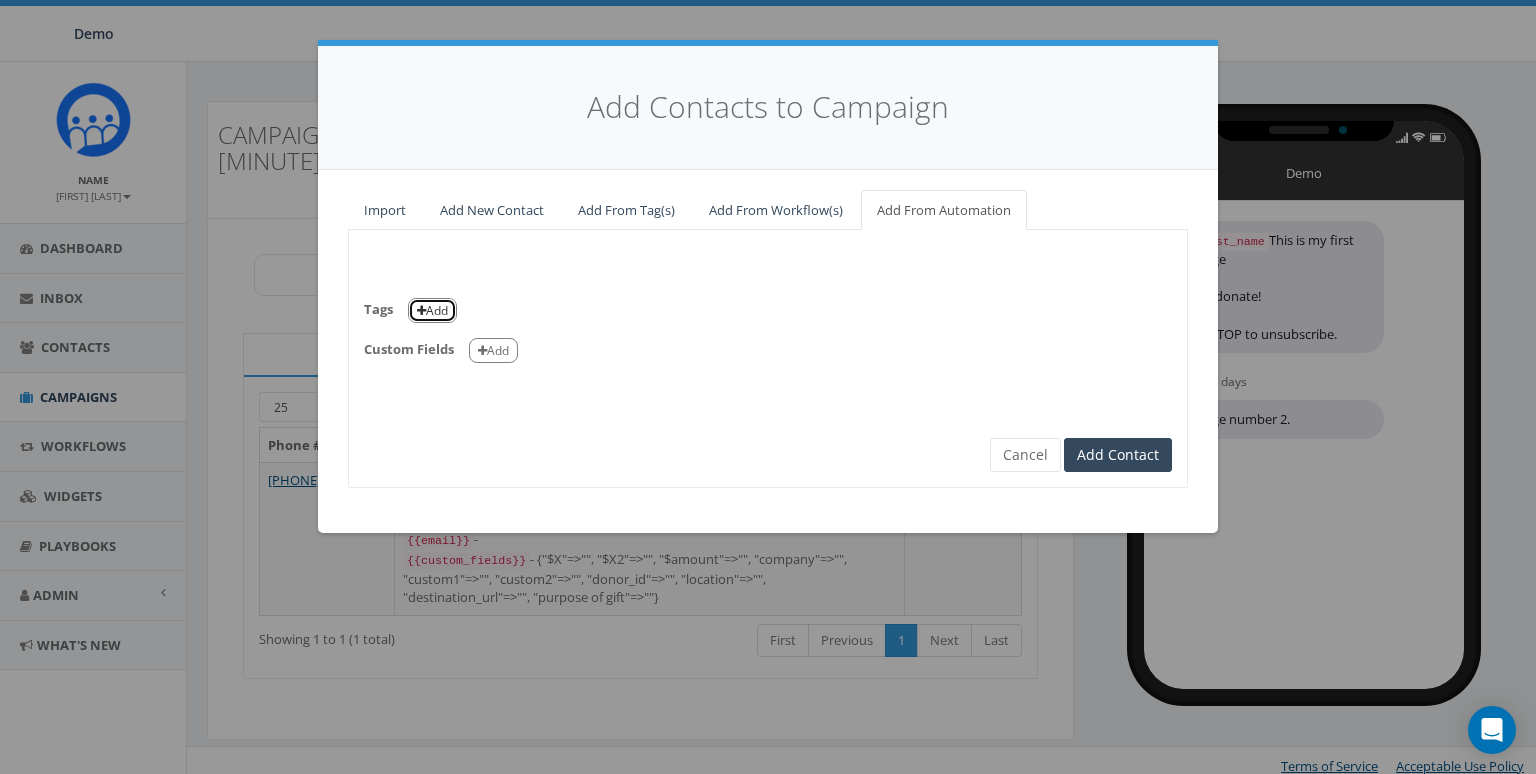 click at bounding box center (421, 311) 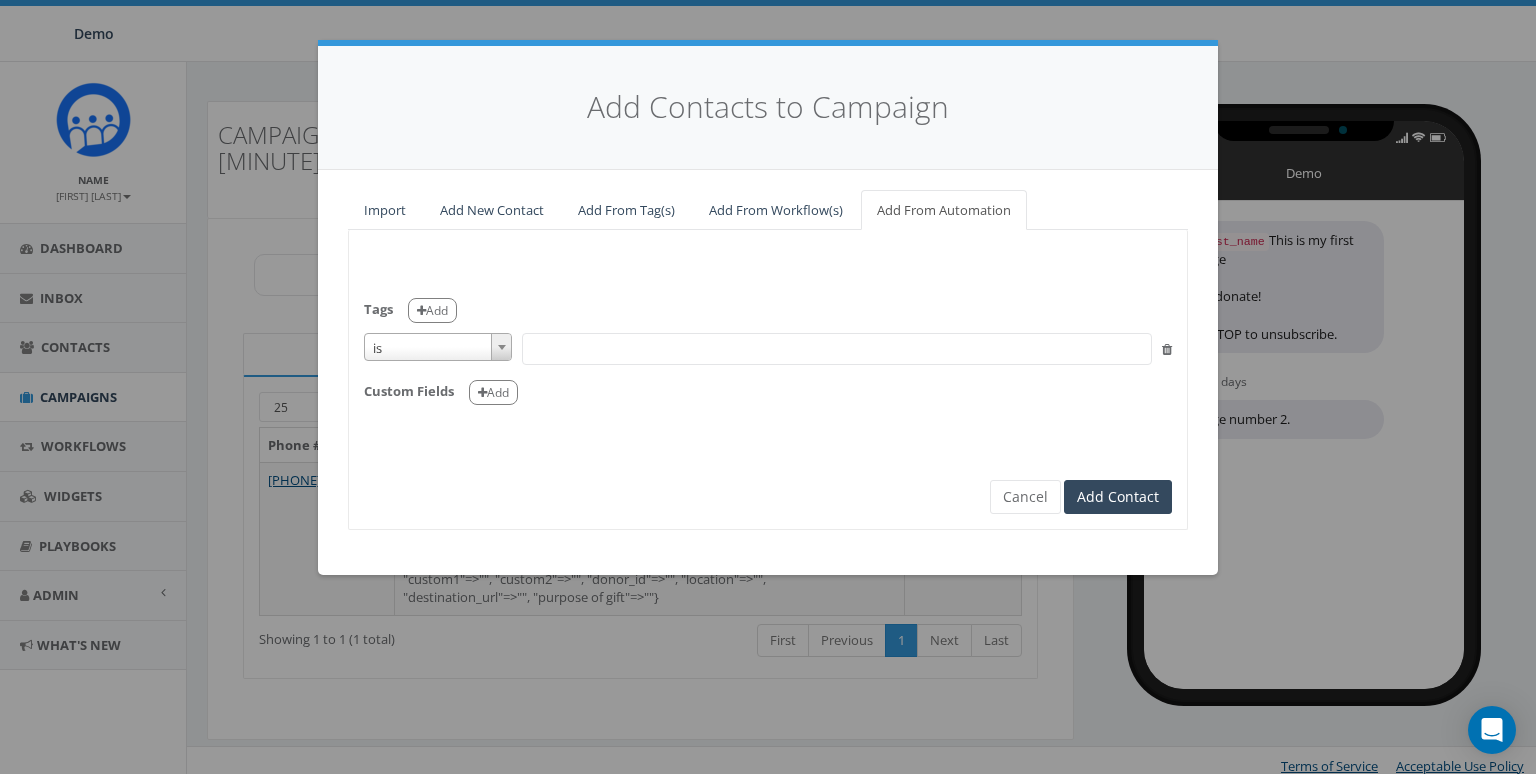 click on "is" at bounding box center [438, 348] 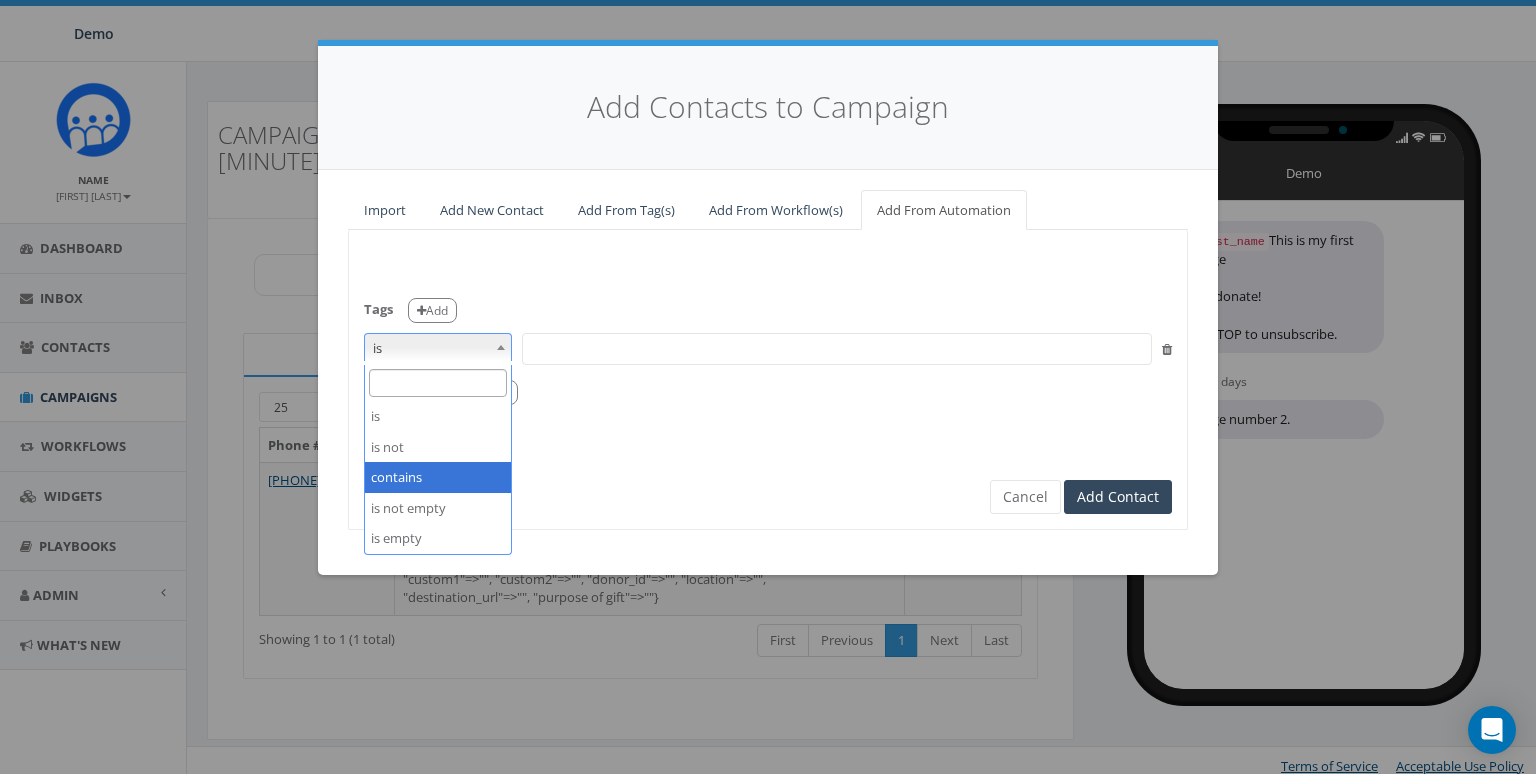select on "contains" 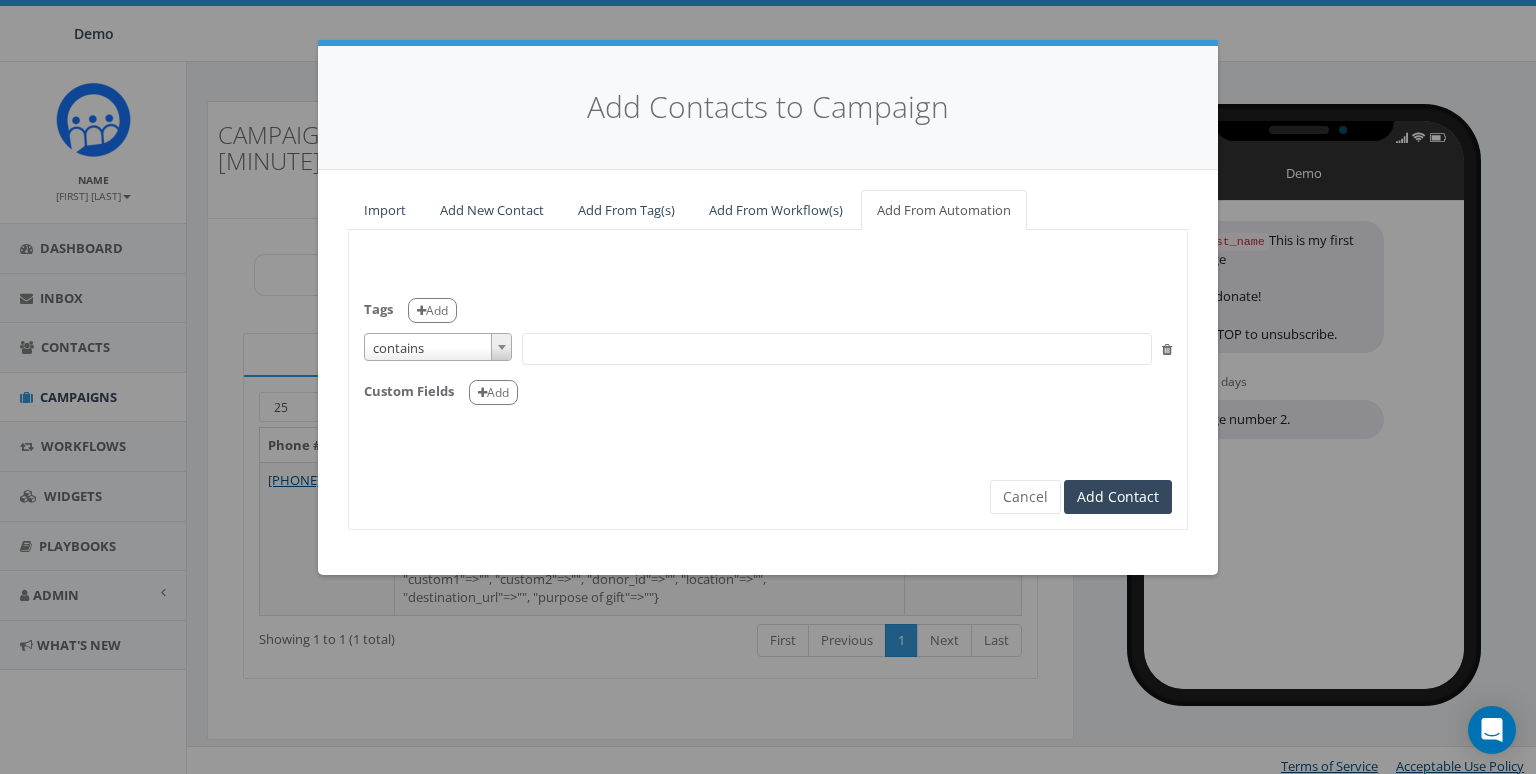 click at bounding box center [837, 349] 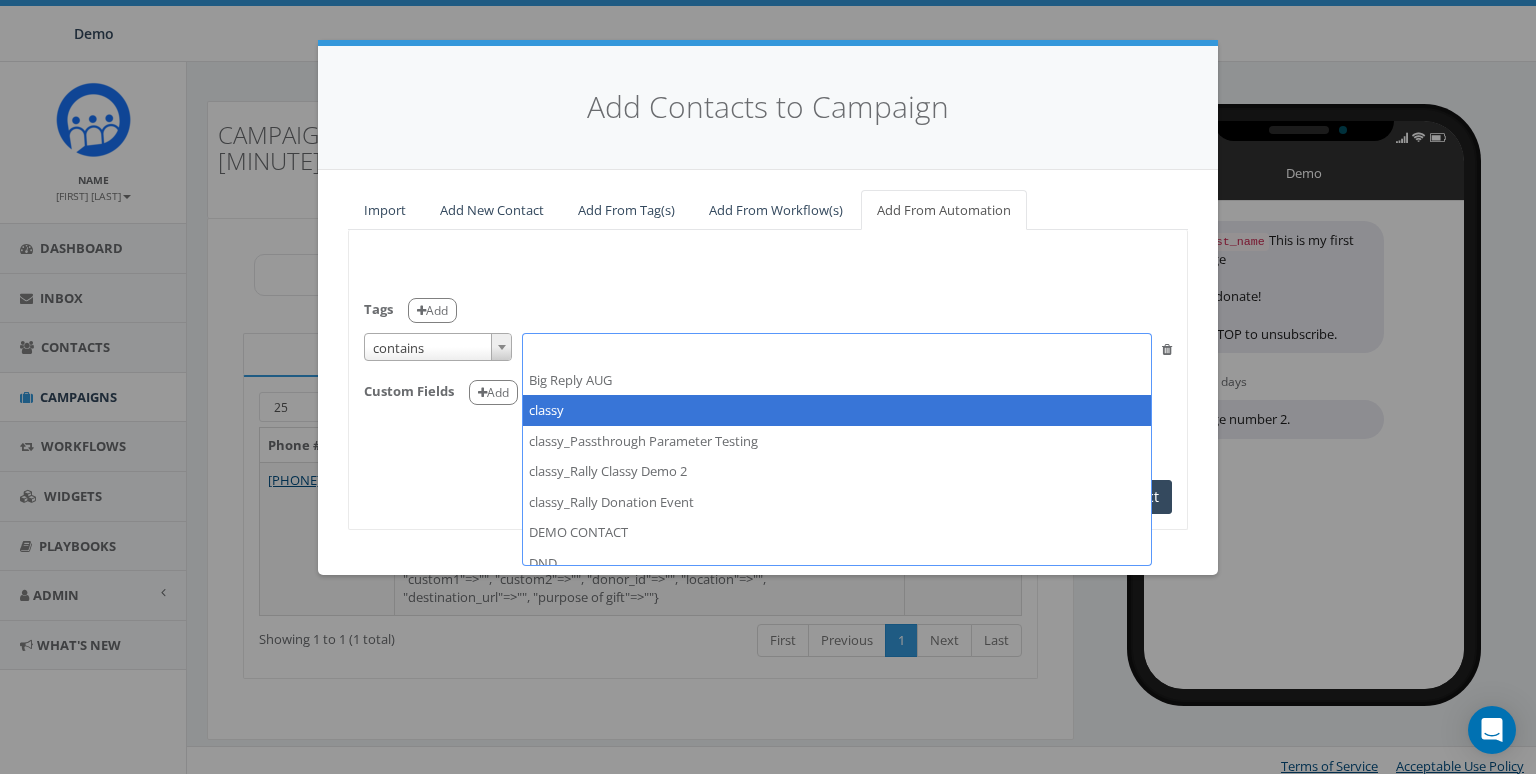 select on "classy" 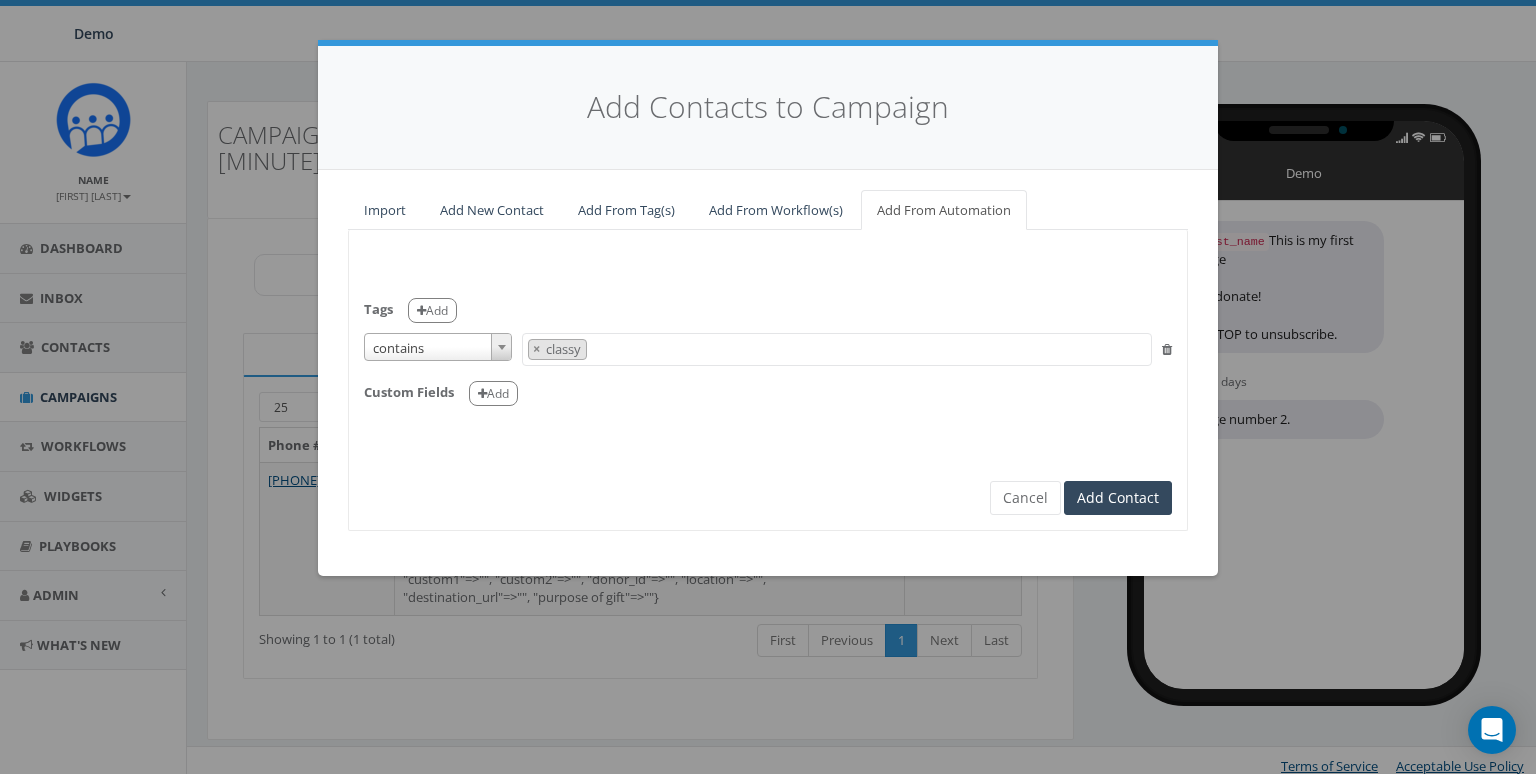 click on "Tags  Add                      is is not contains is not empty is empty contains Big Reply [MONTH] classy classy_Passthrough Parameter Testing classy_Rally Classy Demo 2 classy_Rally Donation Event DEMO CONTACT DND Donor Email FUB FundraiseUp Import - [MONTH]/[DAY]/[YEAR] Import - [MONTH]/[DAY]/[YEAR] Import - [MONTH]/[DAY]/[YEAR] landline number Major Donor Phone Calls Rally Corp Rally Insights Sales Outreach 1 Sales Team Outreach 1 Shutter Bug Staff Test Test SMS Text Message unknown handset Volunteer × classy Custom Fields      Add" at bounding box center [768, 344] 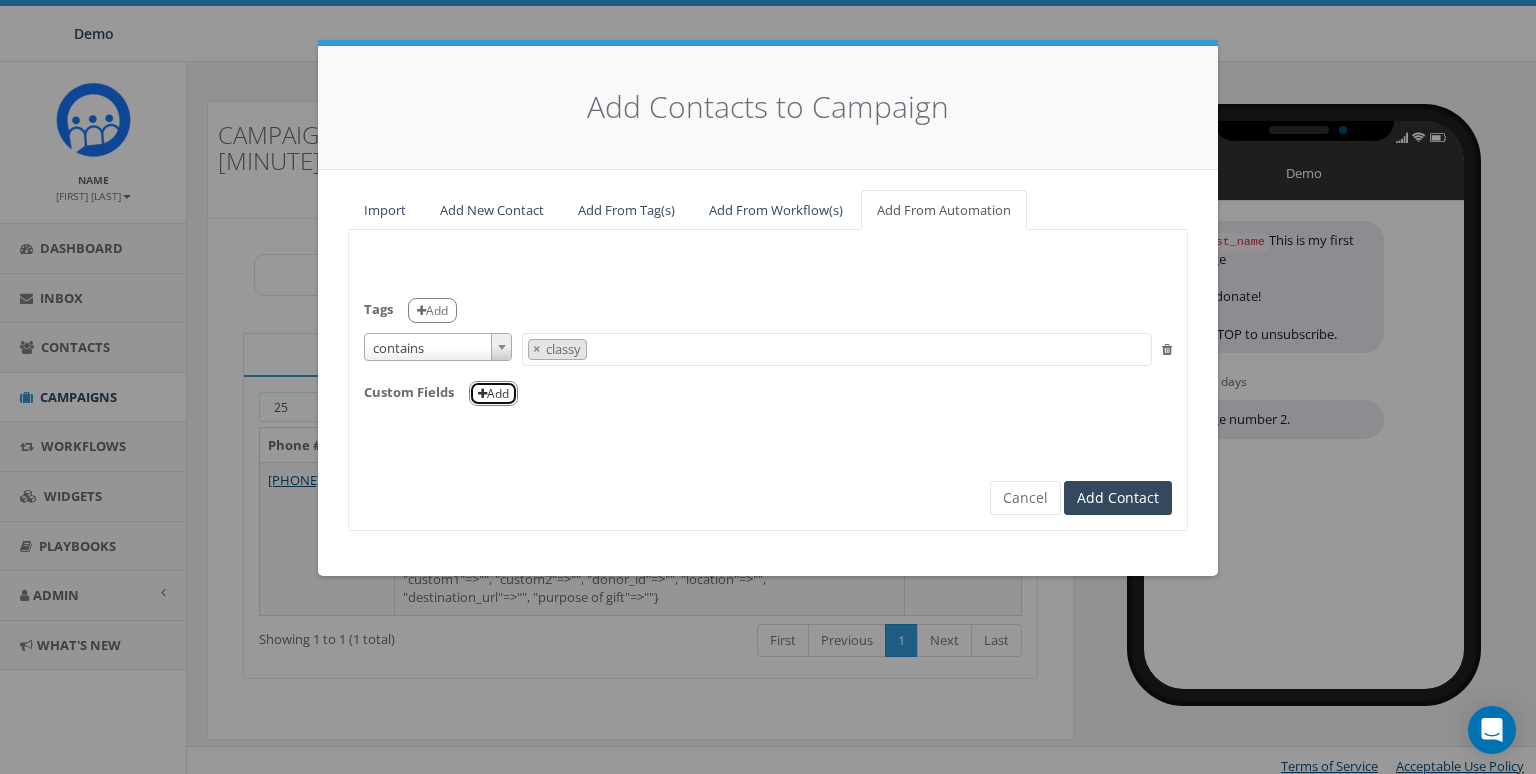 click on "Add" at bounding box center (493, 393) 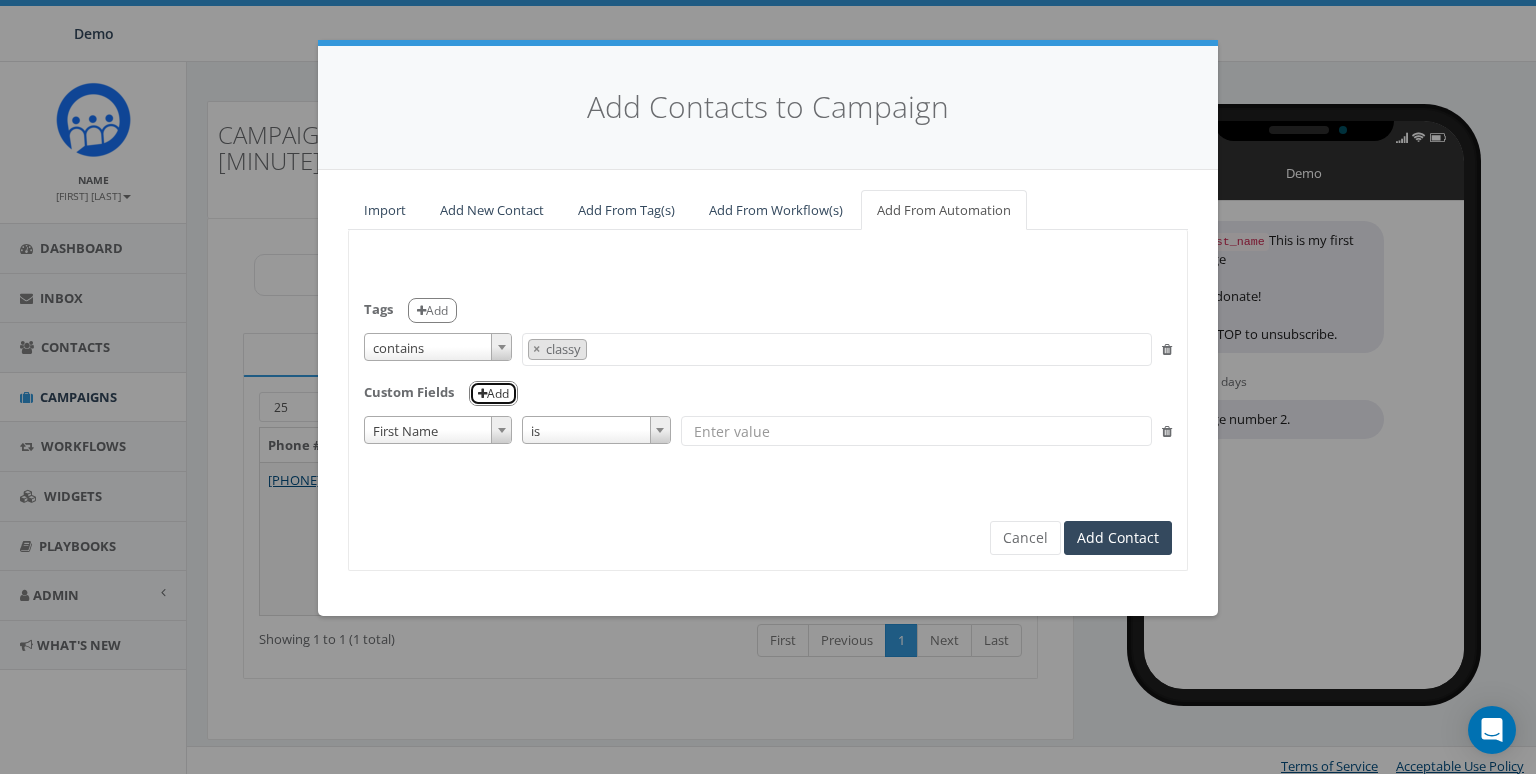 click on "Add" at bounding box center [493, 393] 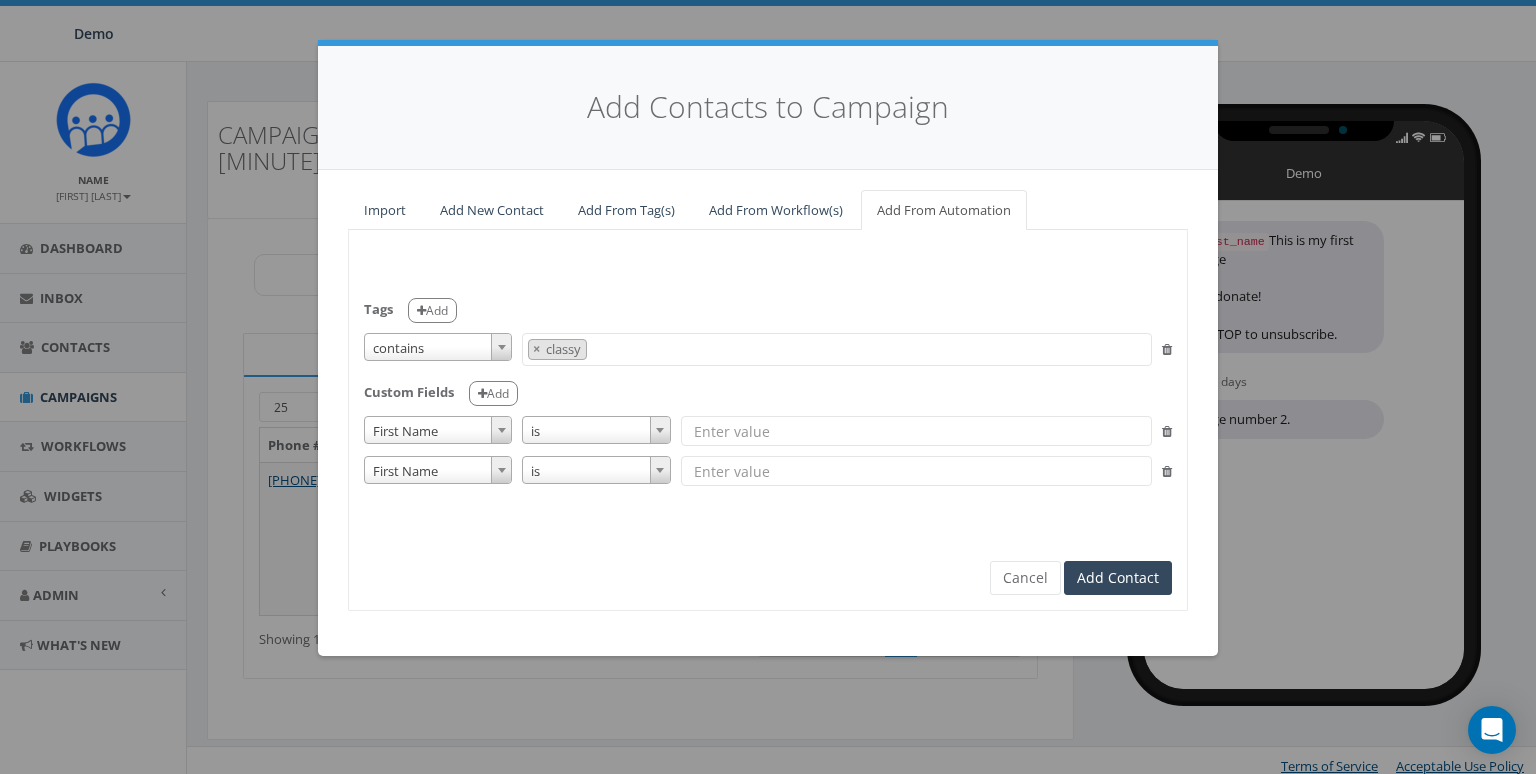 click at bounding box center [1167, 471] 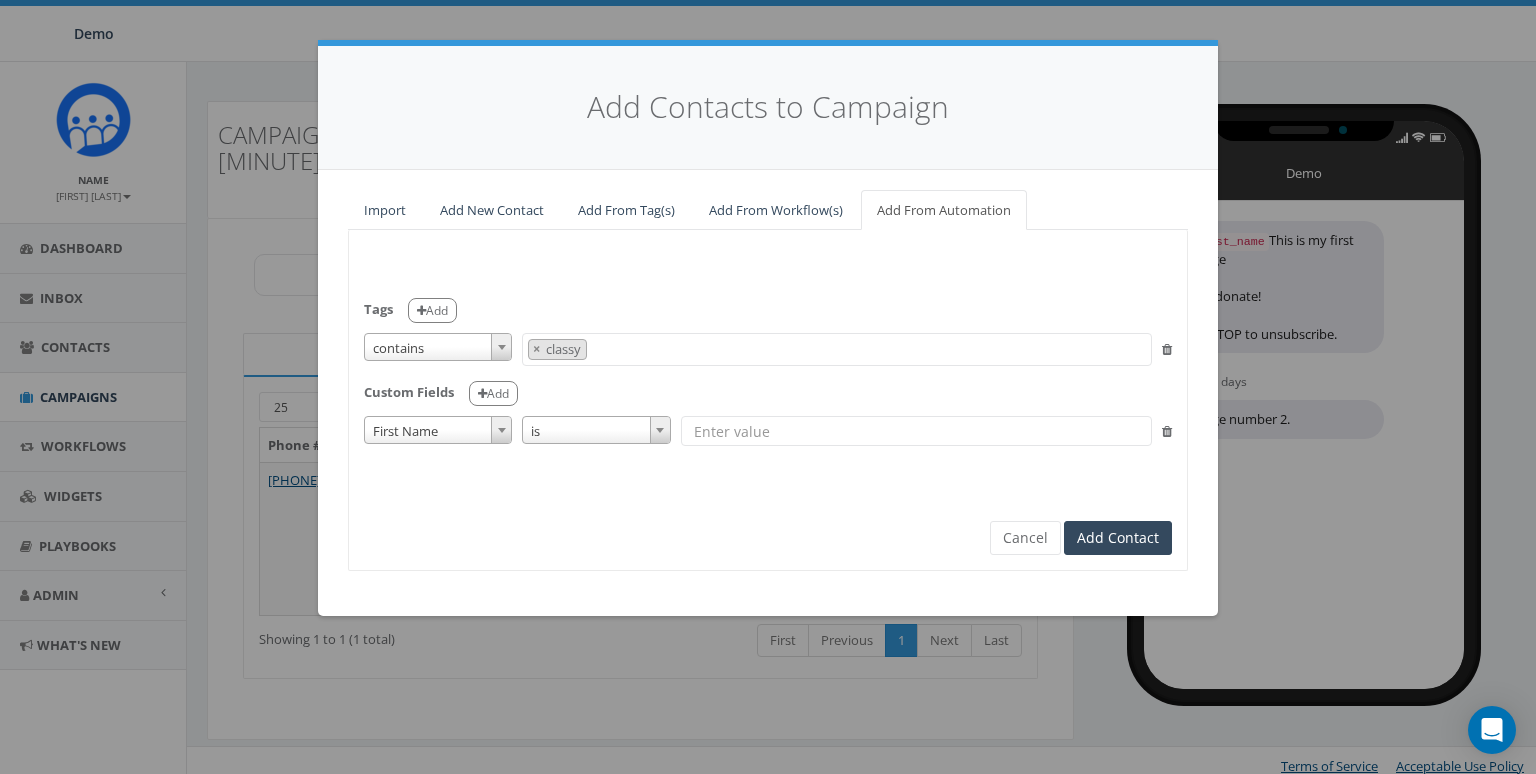click at bounding box center [1167, 431] 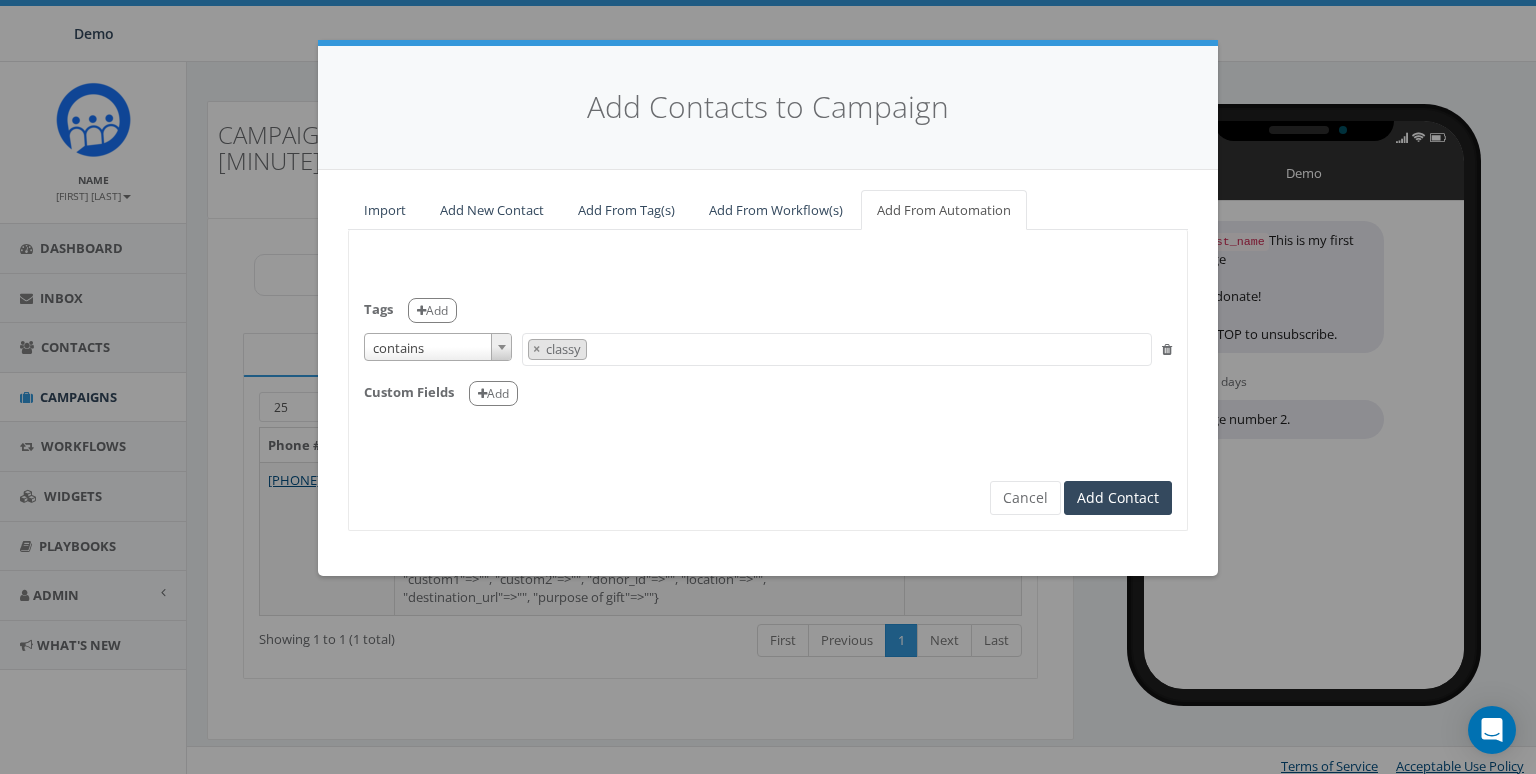 click on "Tags  Add                      is is not contains is not empty is empty contains Big Reply [MONTH] classy classy_Passthrough Parameter Testing classy_Rally Classy Demo 2 classy_Rally Donation Event DEMO CONTACT DND Donor Email FUB FundraiseUp Import - [MONTH]/[DAY]/[YEAR] Import - [MONTH]/[DAY]/[YEAR] Import - [MONTH]/[DAY]/[YEAR] landline number Major Donor Phone Calls Rally Corp Rally Insights Sales Outreach 1 Sales Team Outreach 1 Shutter Bug Staff Test Test SMS Text Message unknown handset Volunteer × classy Custom Fields      Add" at bounding box center [768, 344] 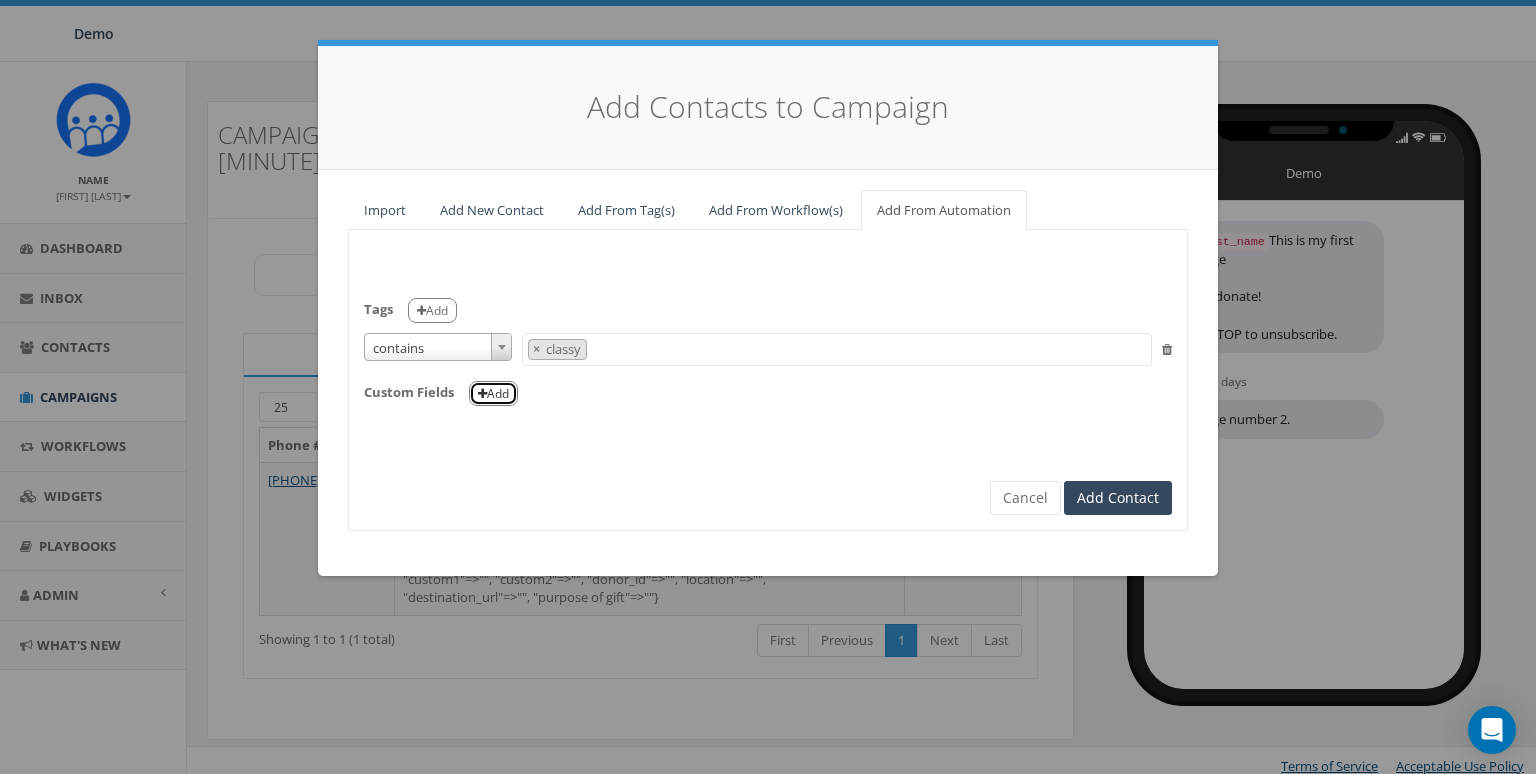 click on "Add" at bounding box center (493, 393) 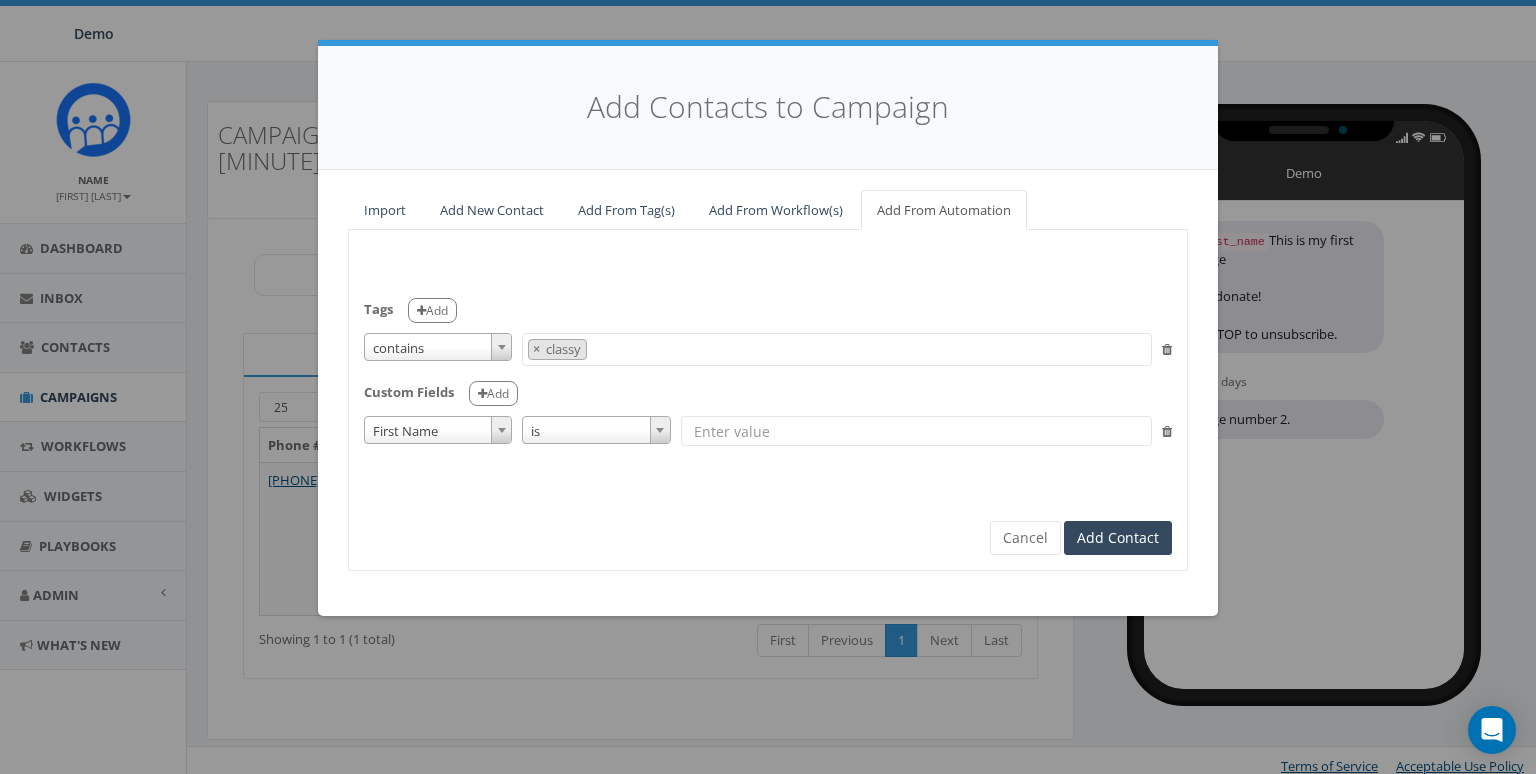 click at bounding box center [1167, 431] 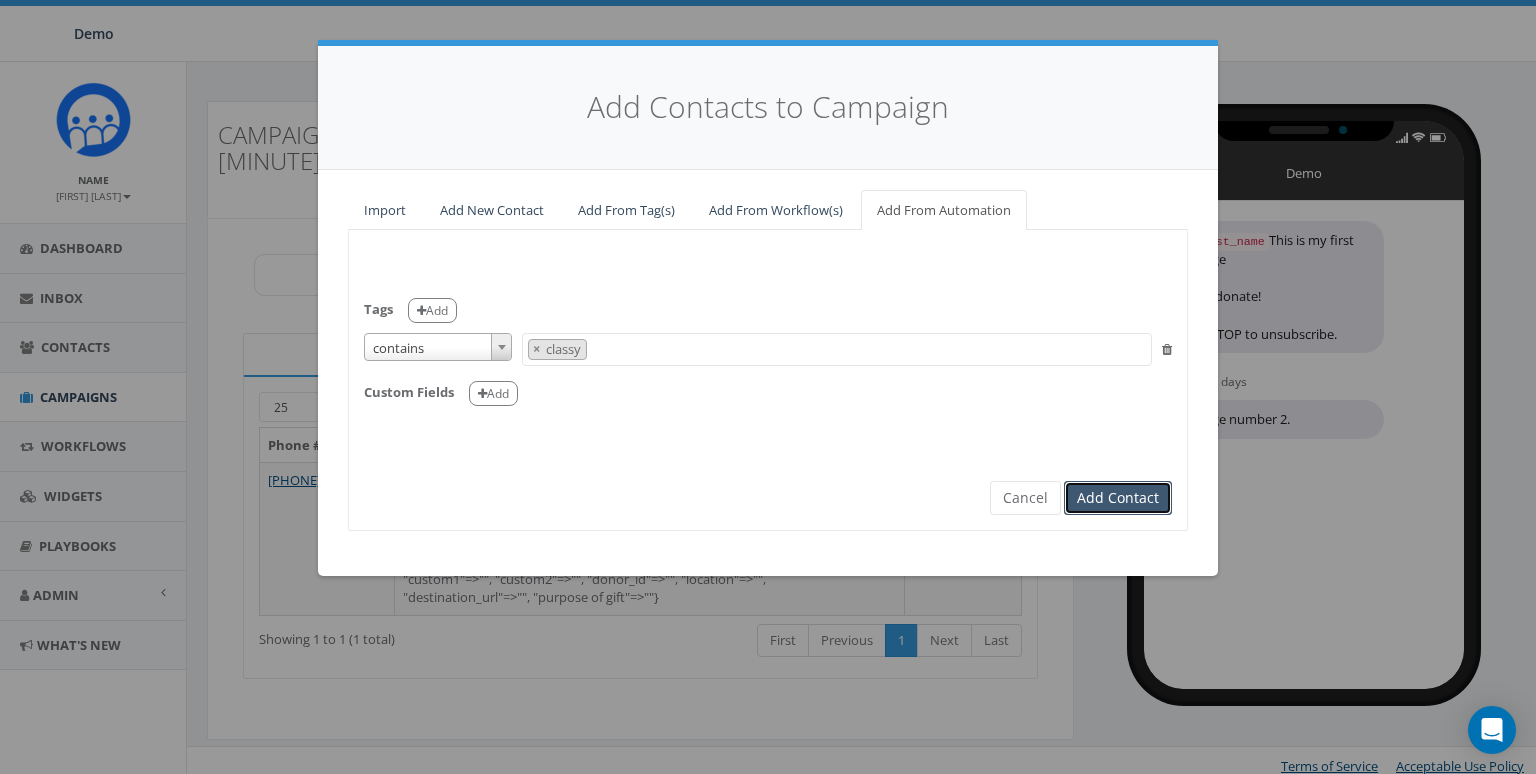 click on "Add Contact" at bounding box center (1118, 498) 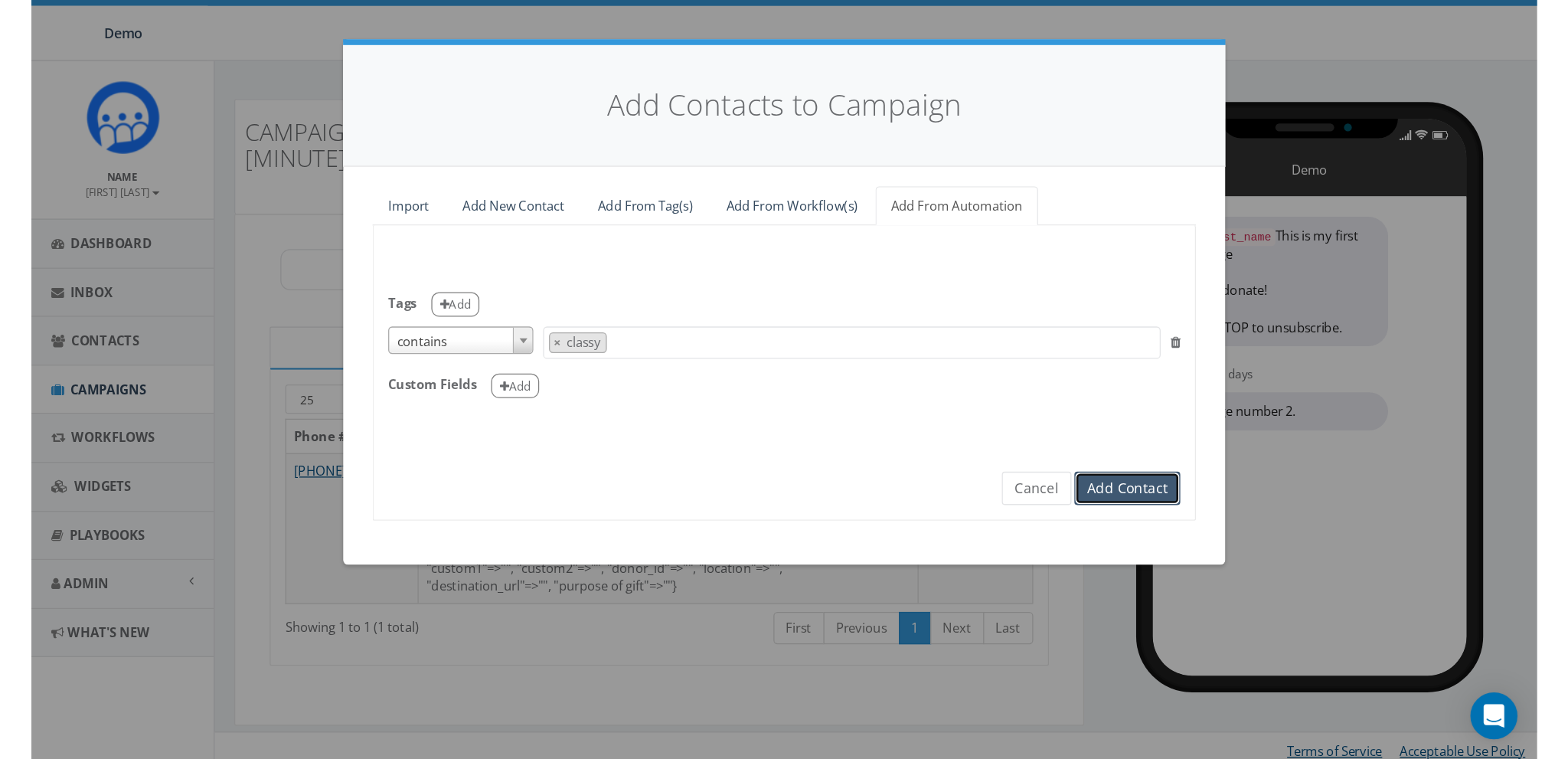 scroll, scrollTop: 15, scrollLeft: 0, axis: vertical 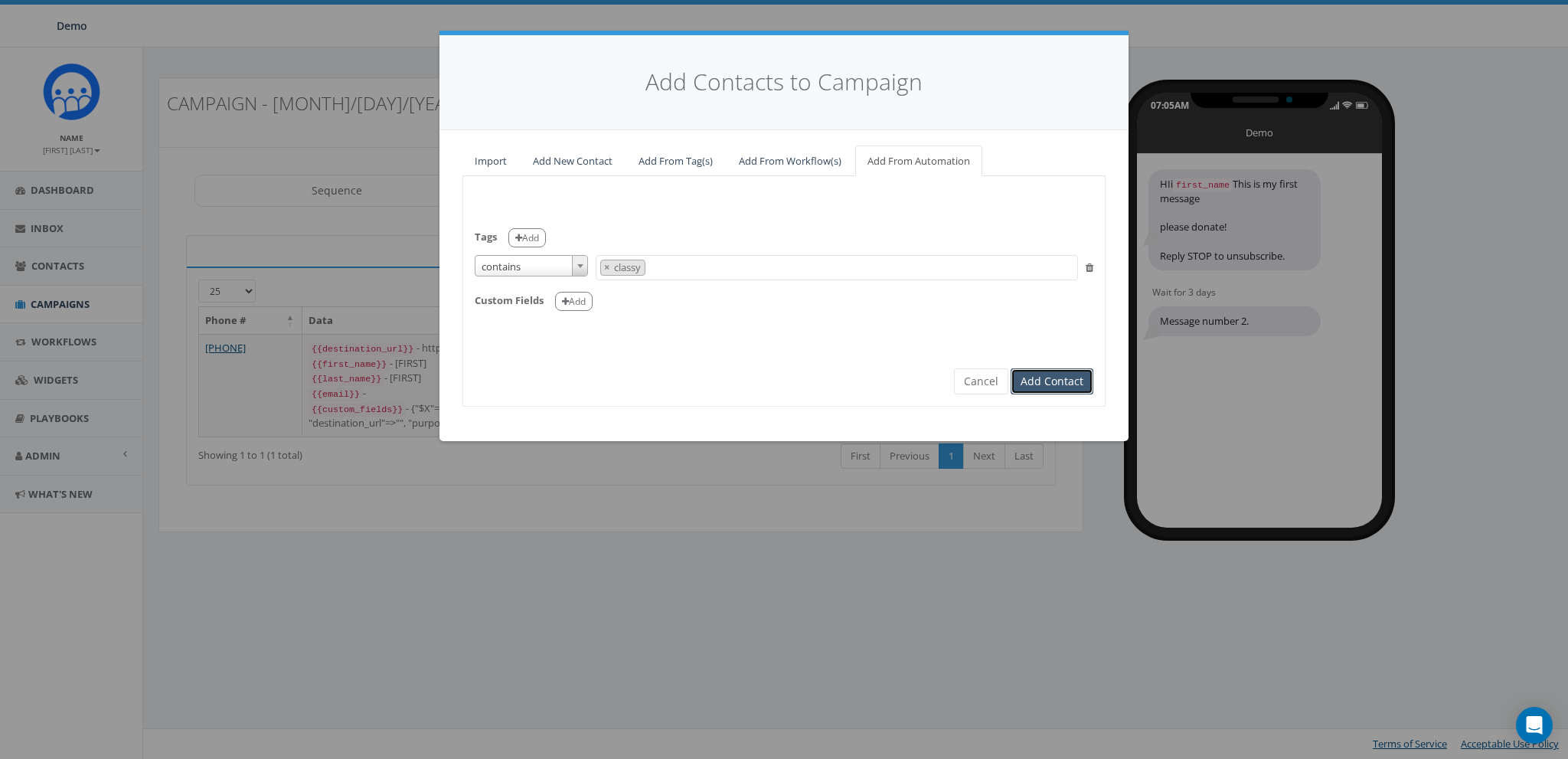 click on "Add Contact" at bounding box center [1052, 381] 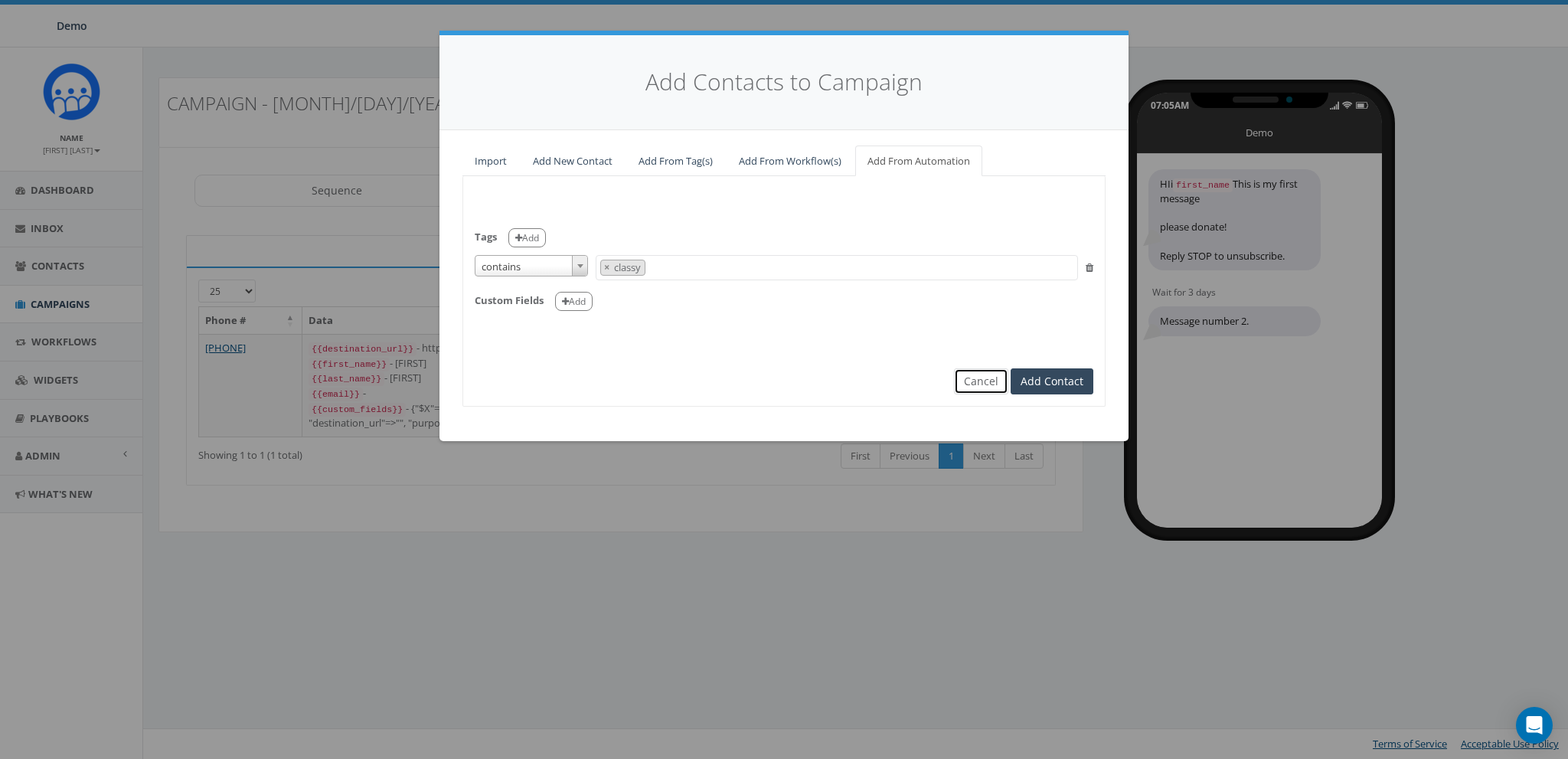 click on "Cancel" at bounding box center (981, 381) 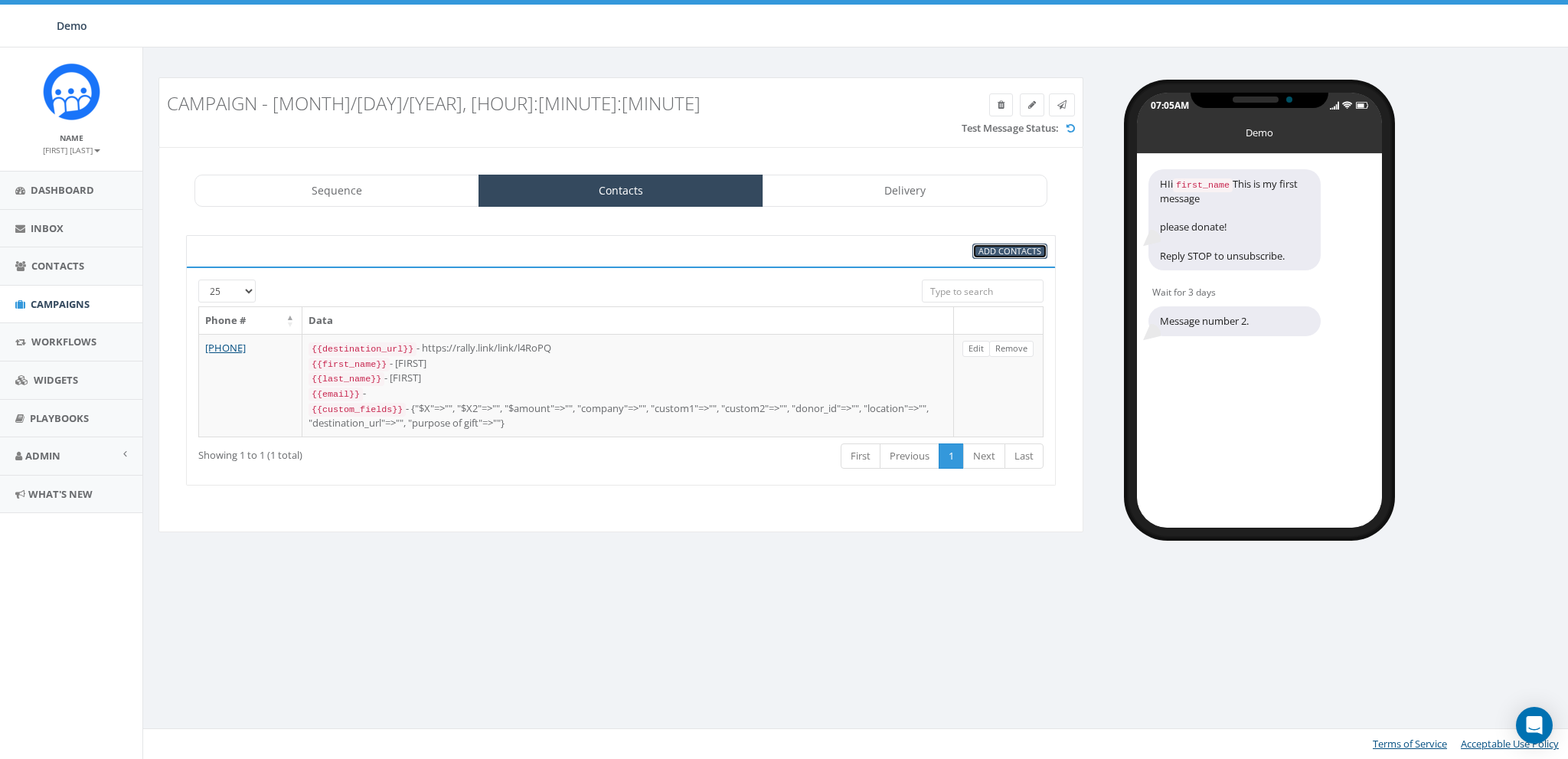 click on "Add Contacts" at bounding box center [1010, 250] 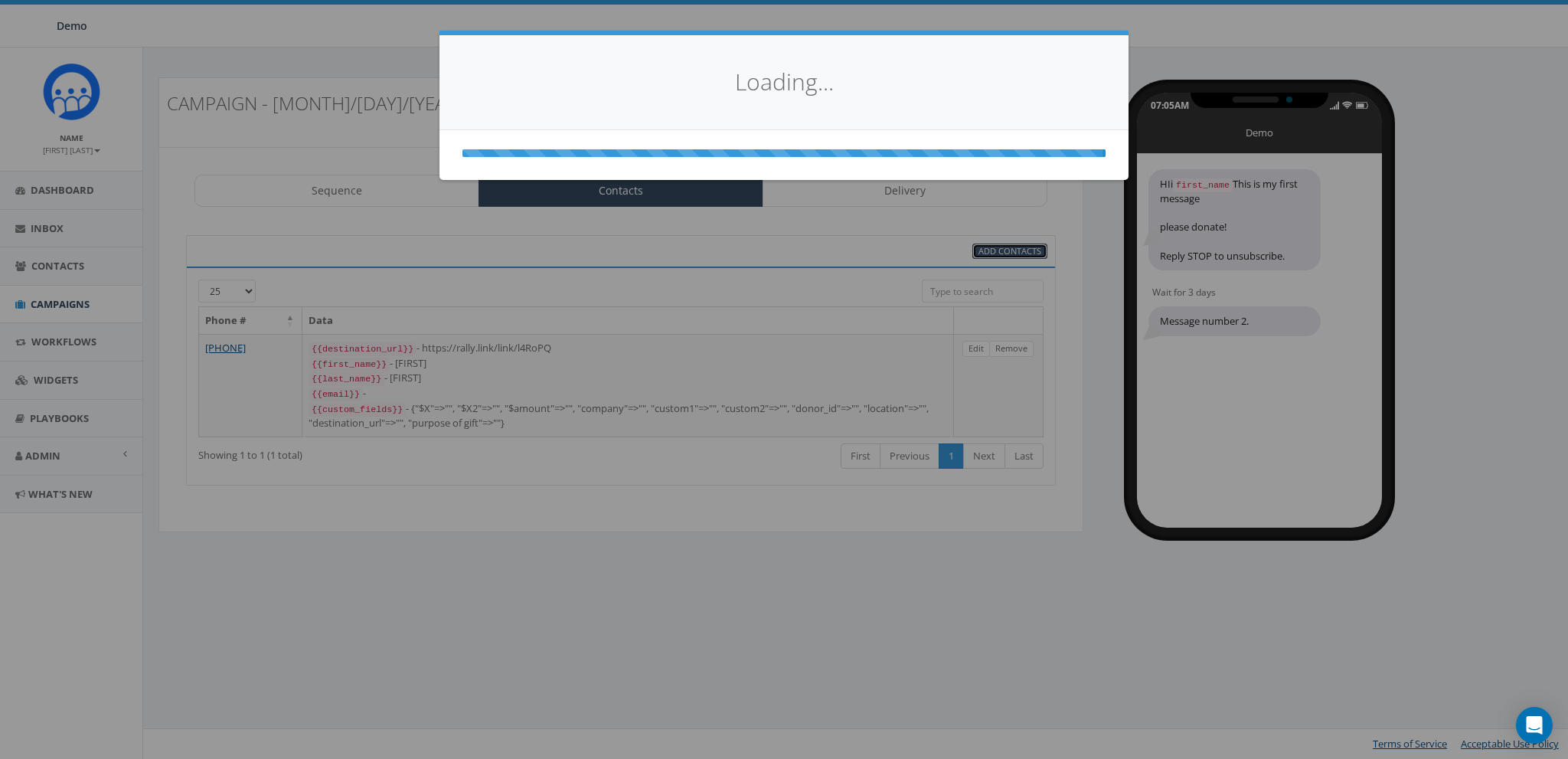 select 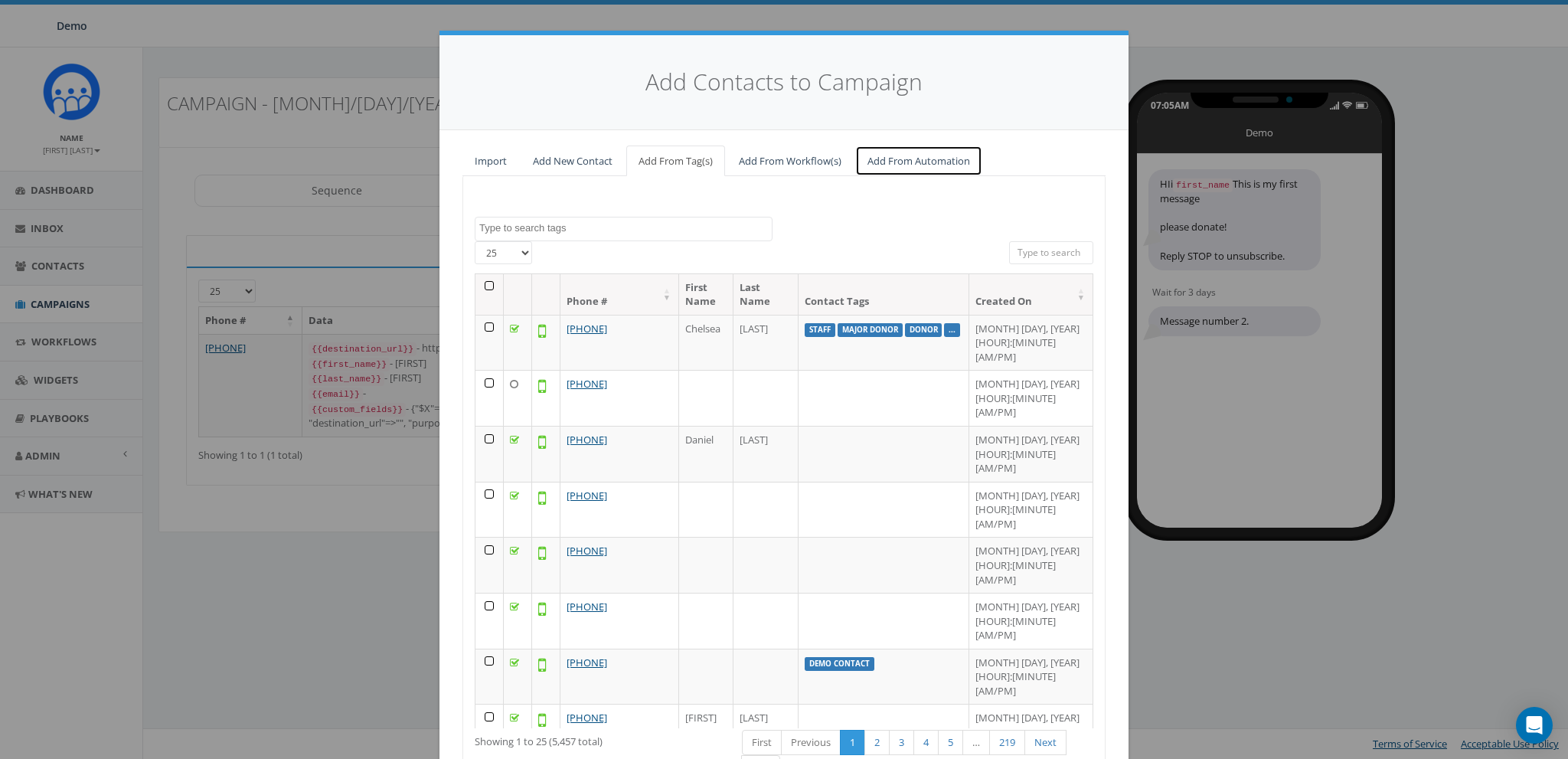 click on "Add From Automation" at bounding box center [919, 161] 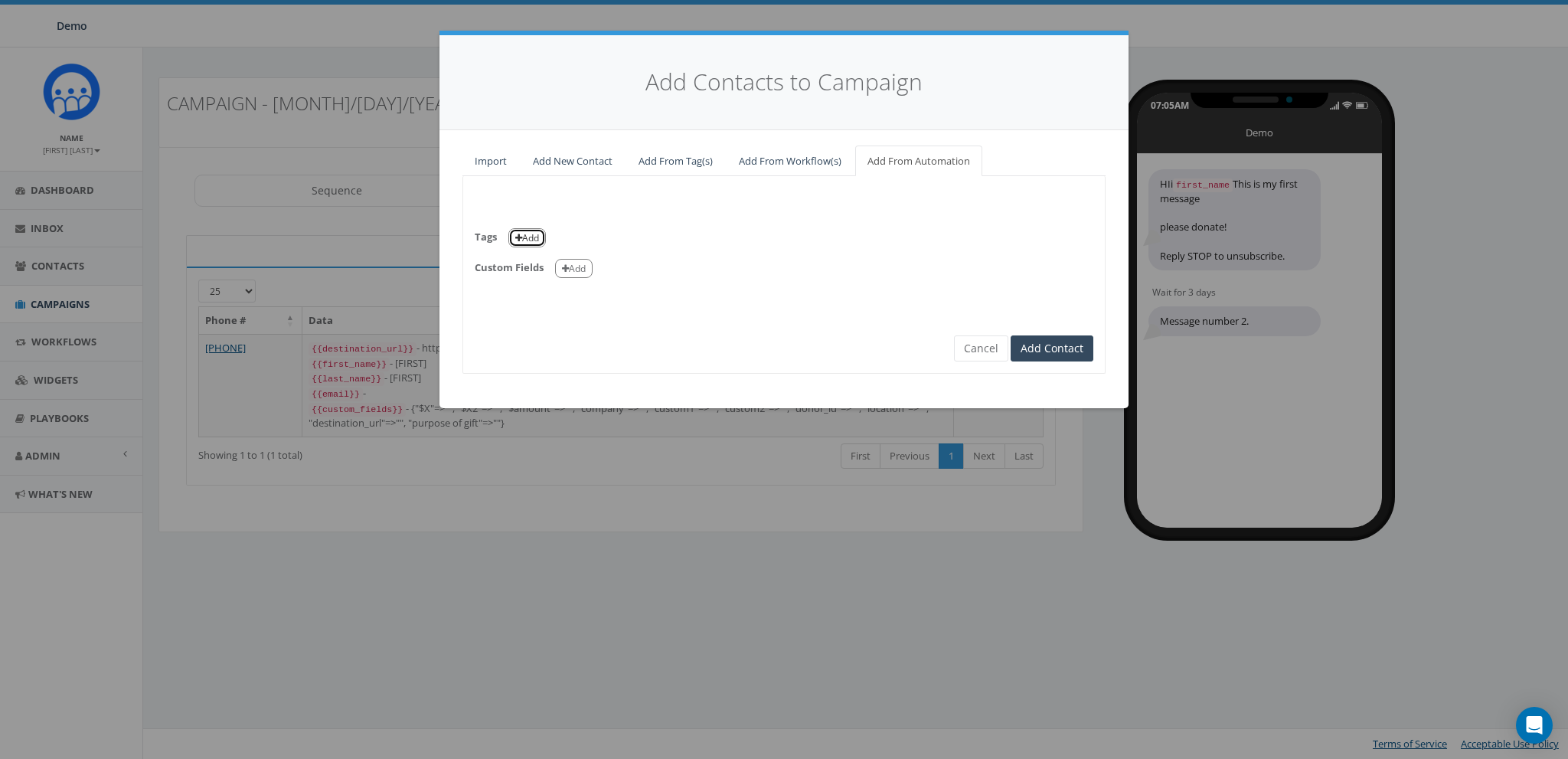 click on "Add" at bounding box center (527, 237) 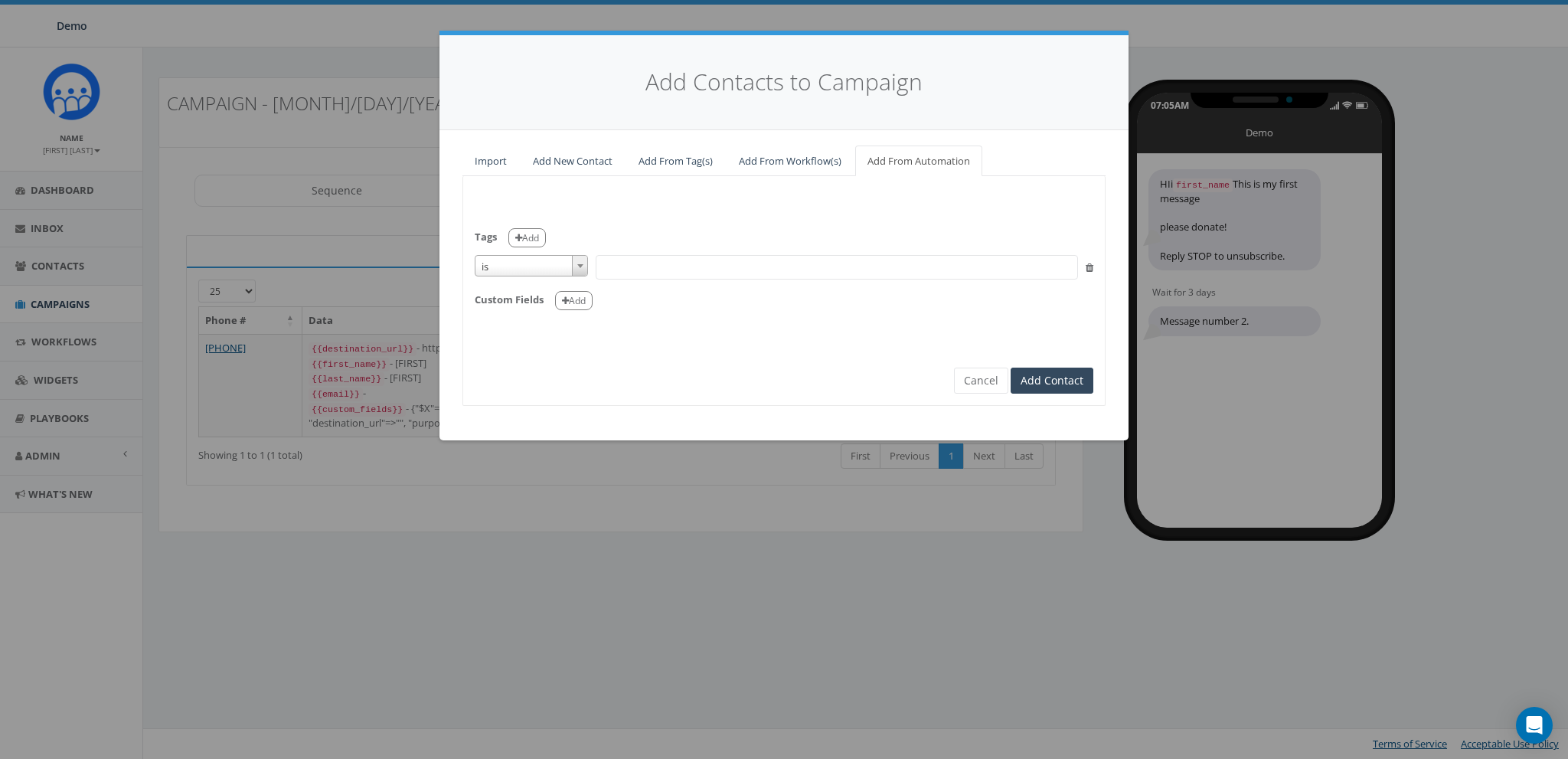 click on "is" at bounding box center (531, 267) 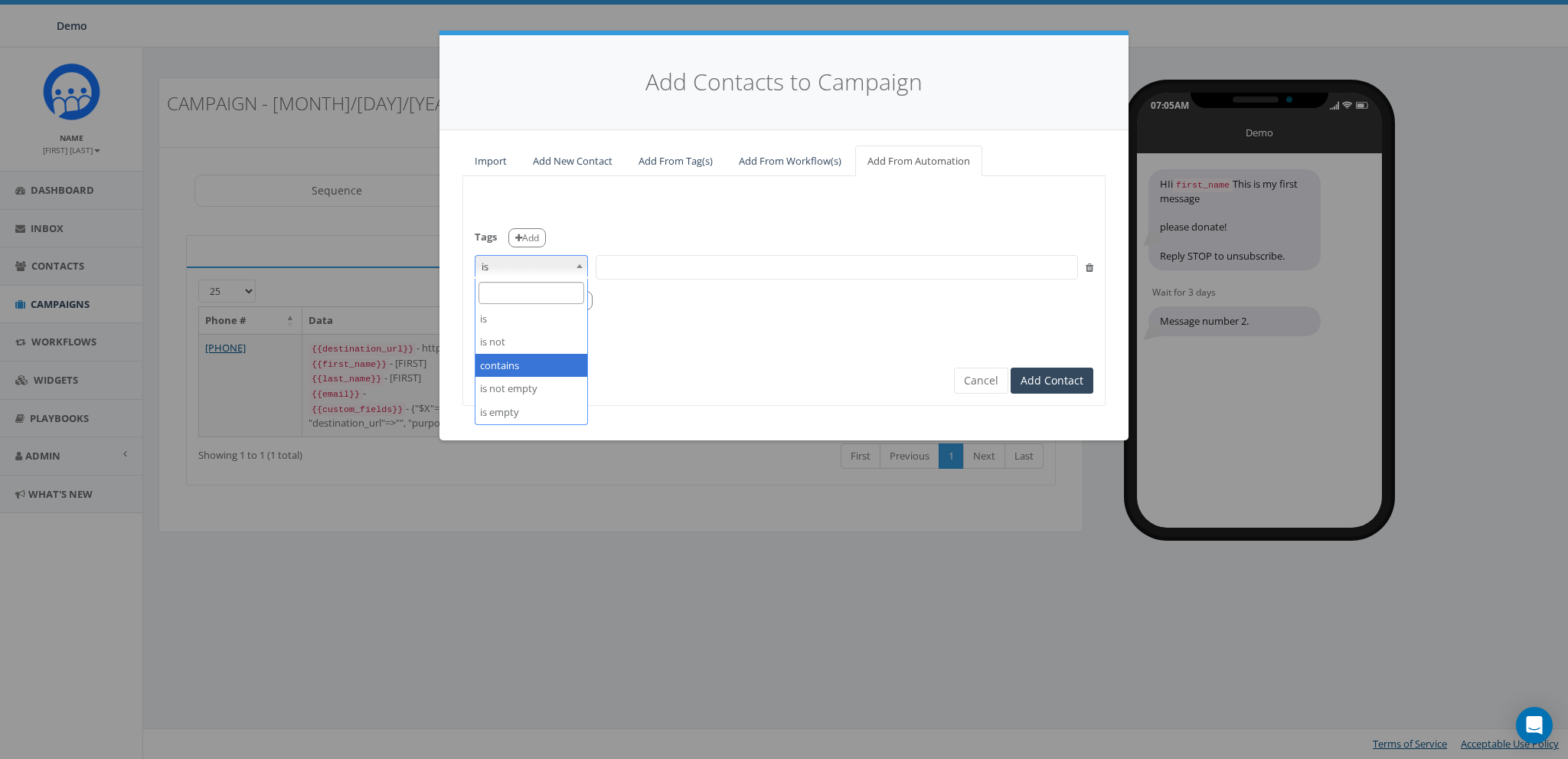select on "contains" 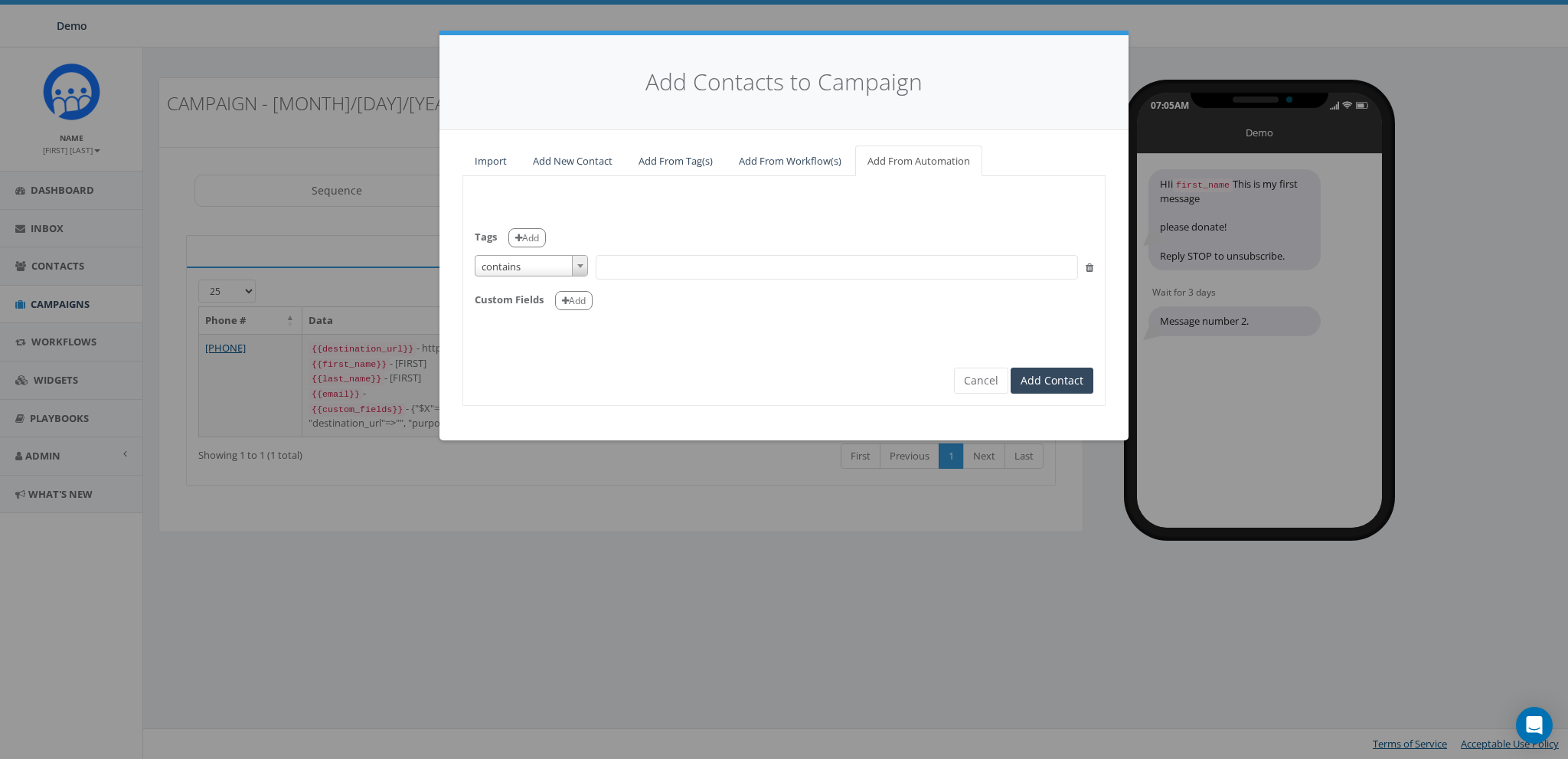 click at bounding box center (837, 267) 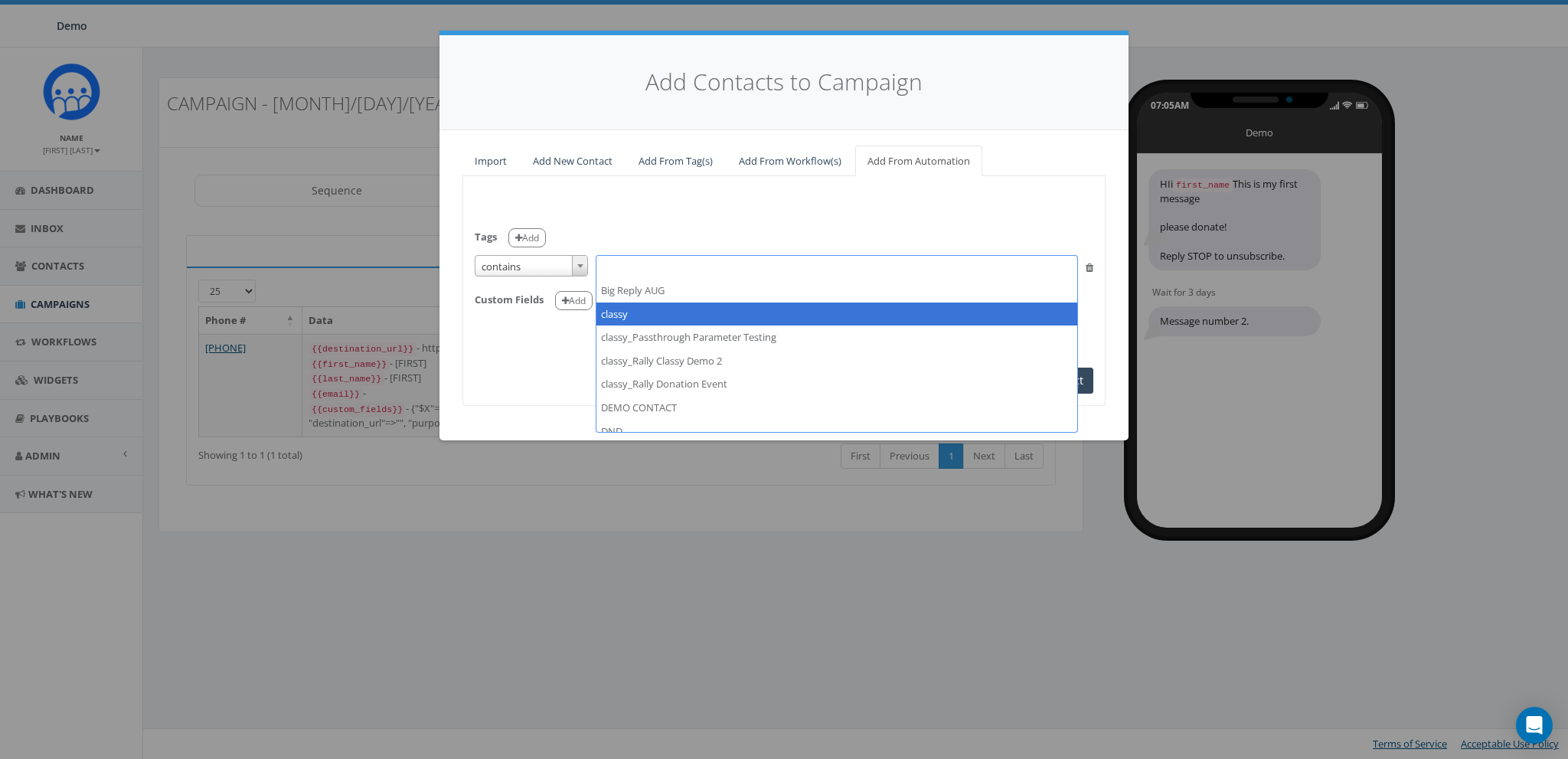 select on "classy" 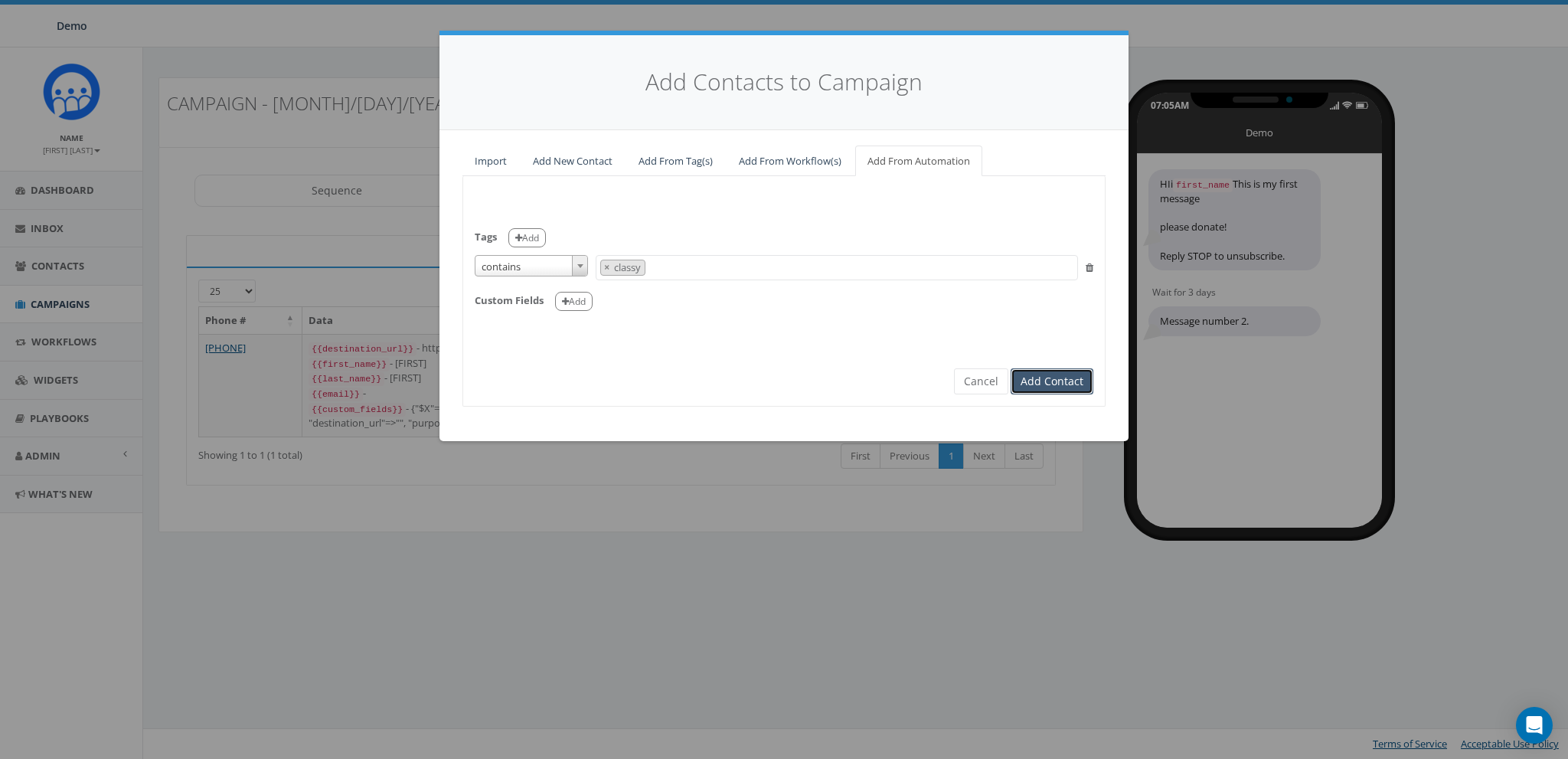click on "Add Contact" at bounding box center [1052, 381] 